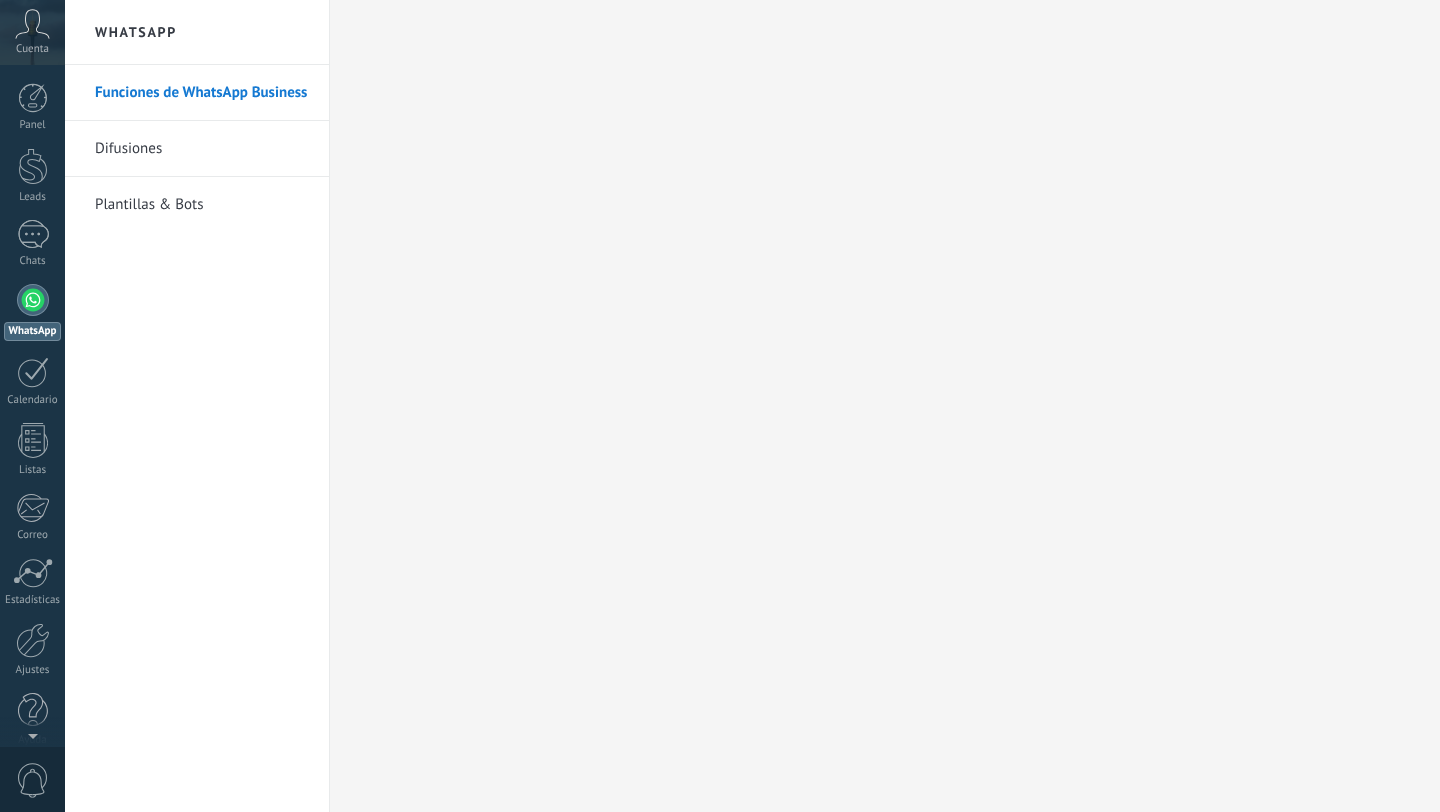 scroll, scrollTop: 0, scrollLeft: 0, axis: both 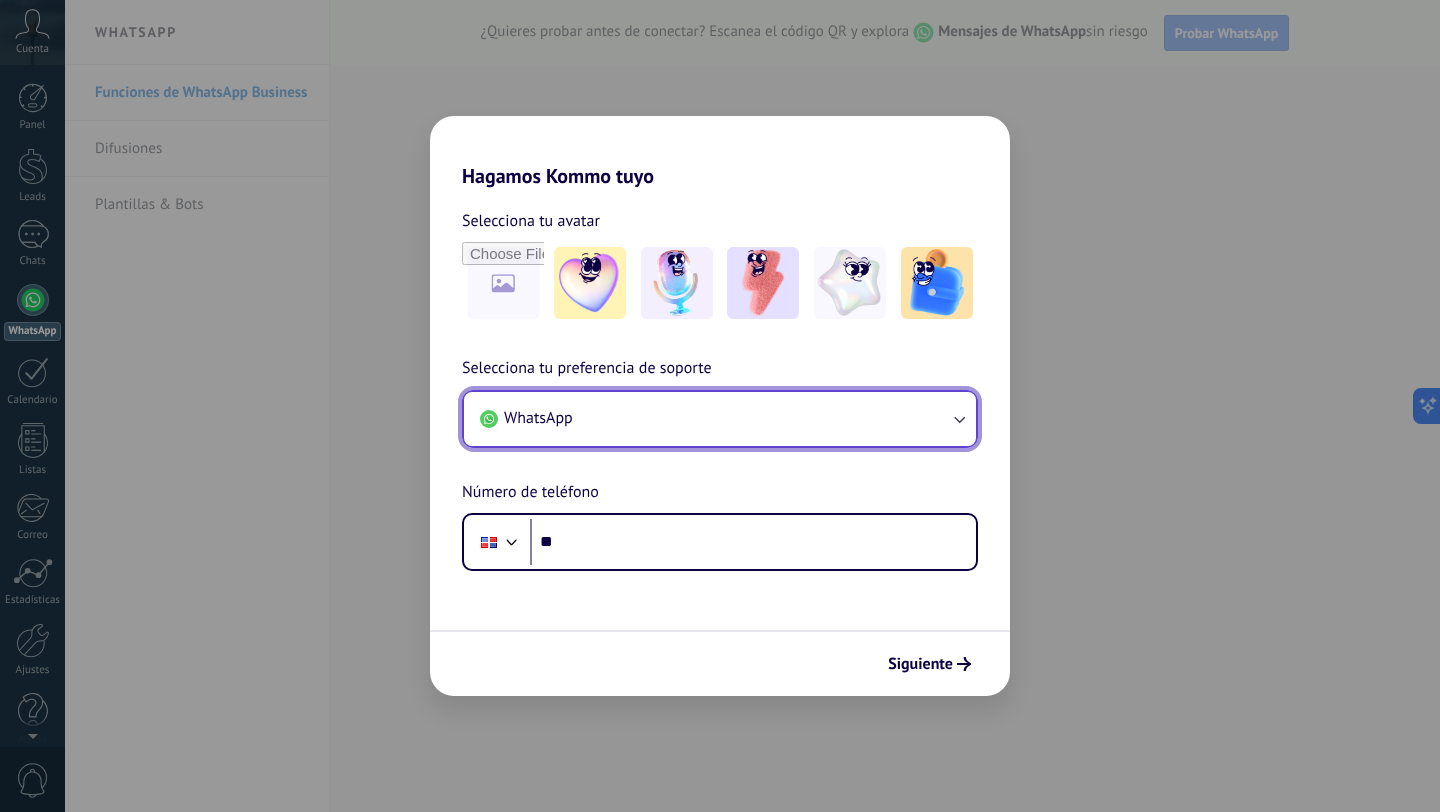 click on "WhatsApp" at bounding box center (720, 419) 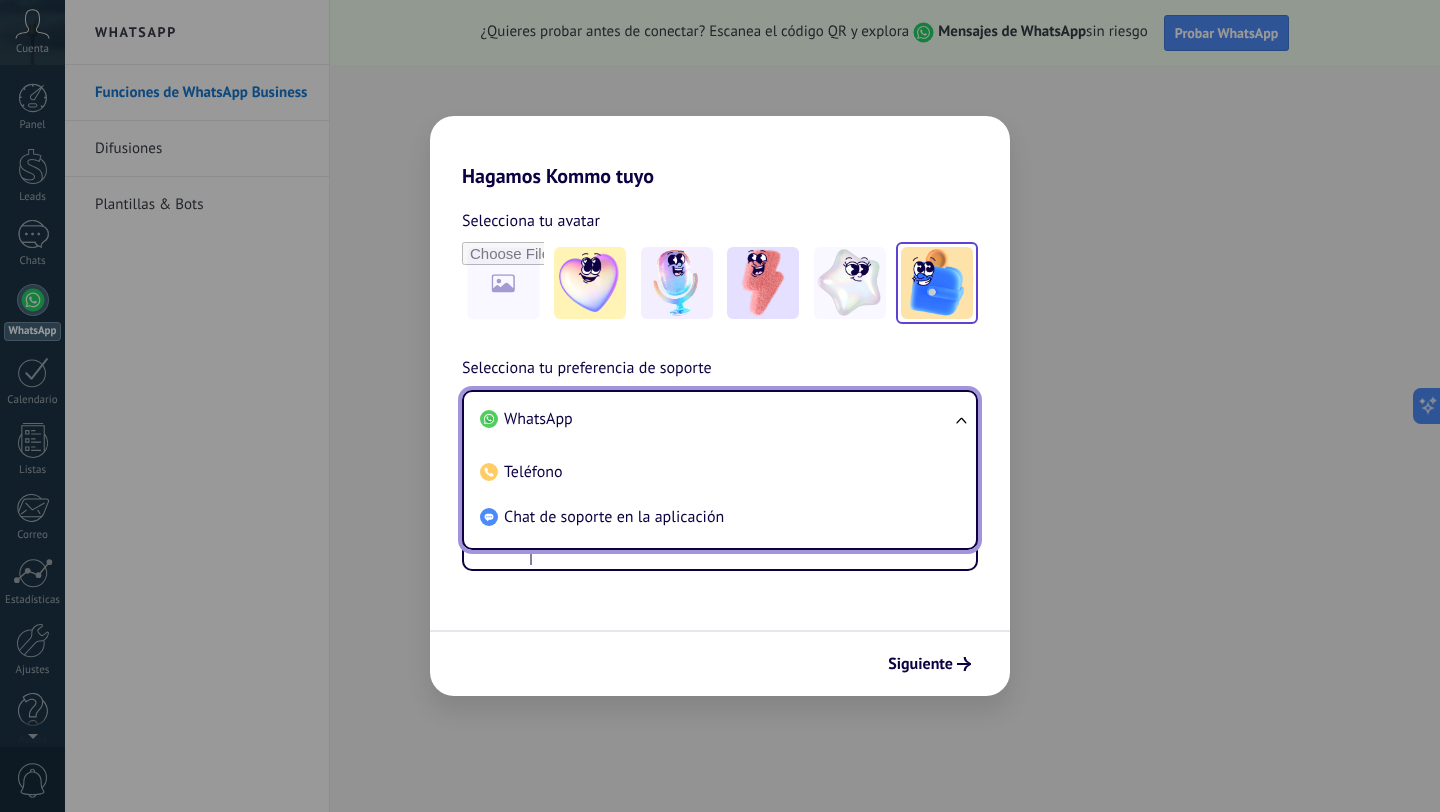 click at bounding box center (590, 283) 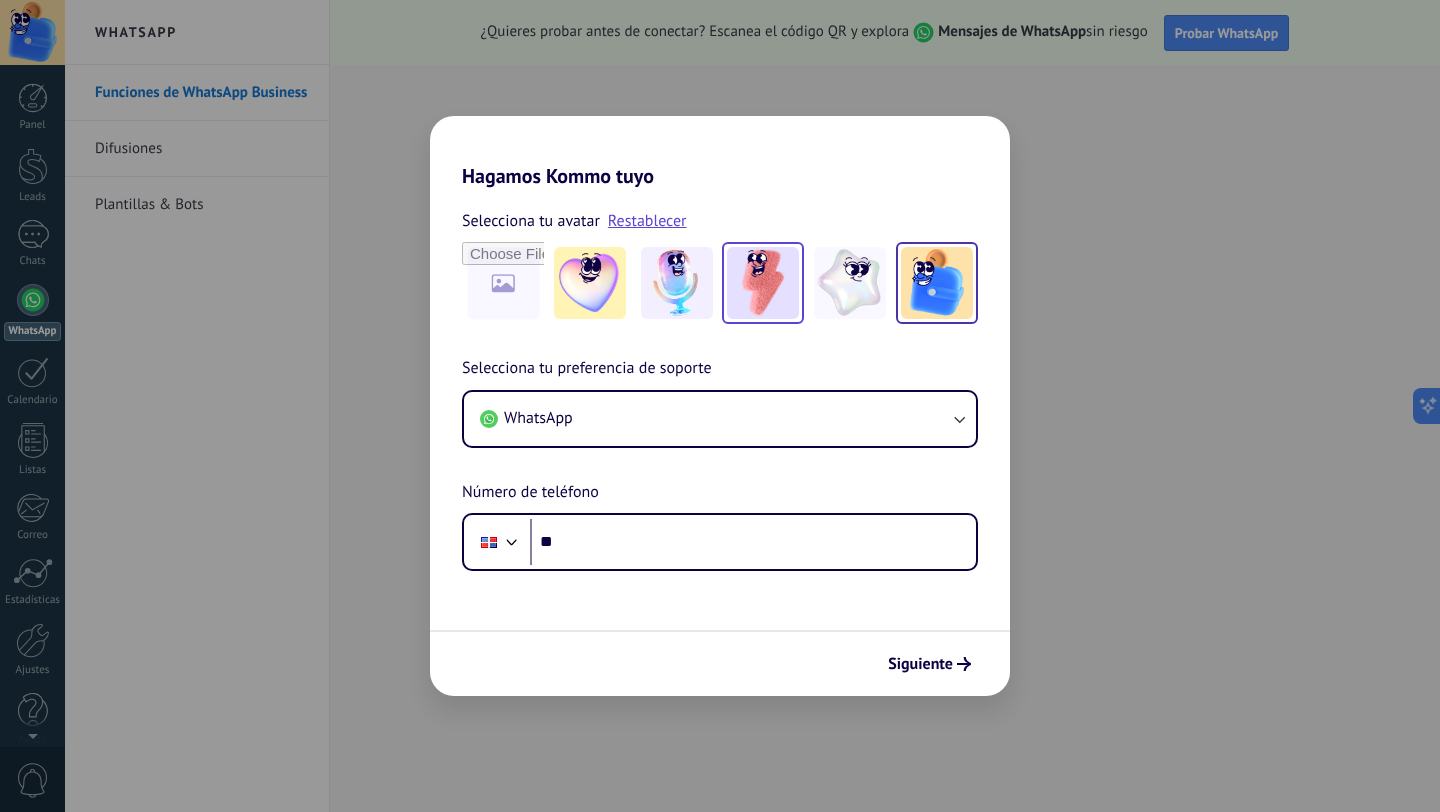 click at bounding box center [590, 283] 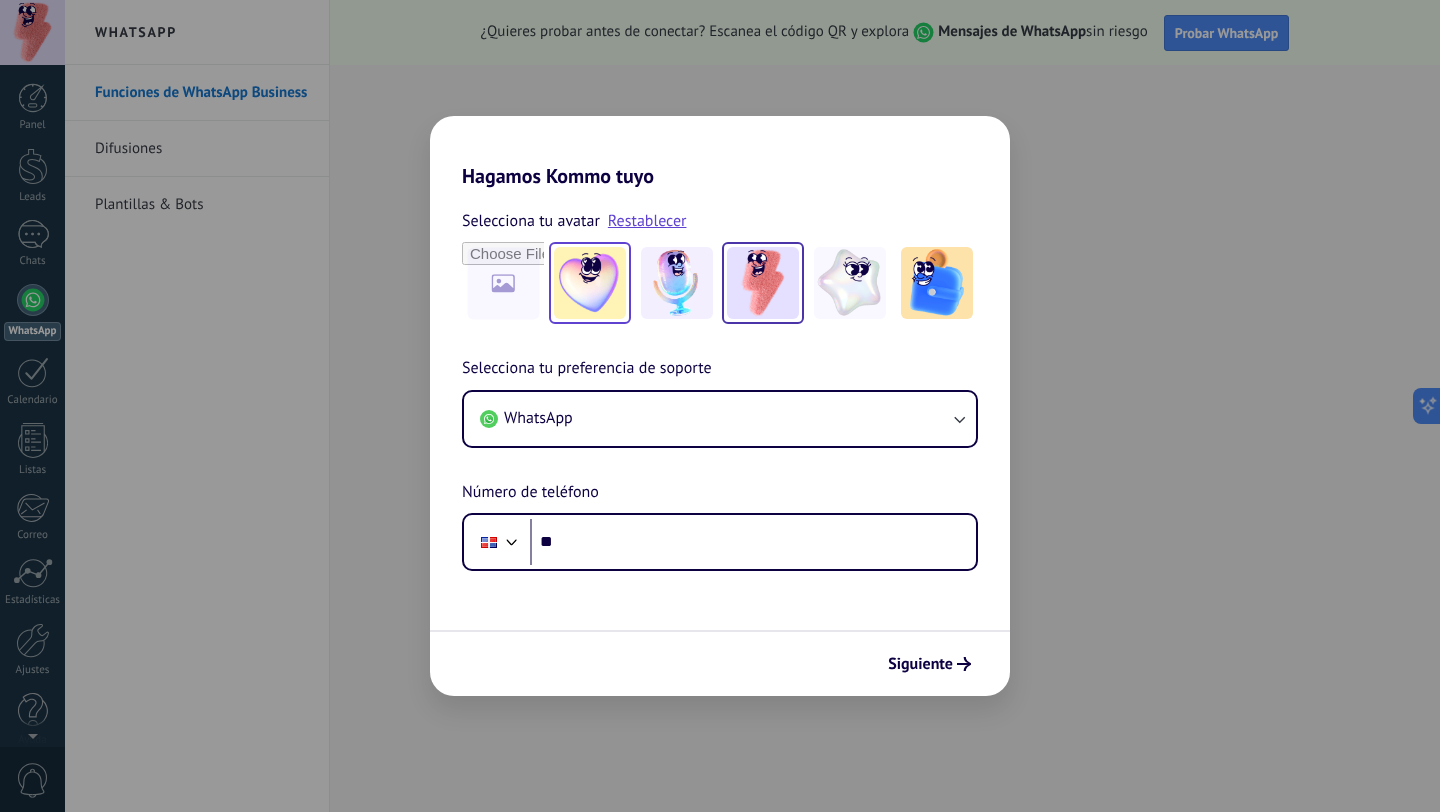 click at bounding box center (590, 283) 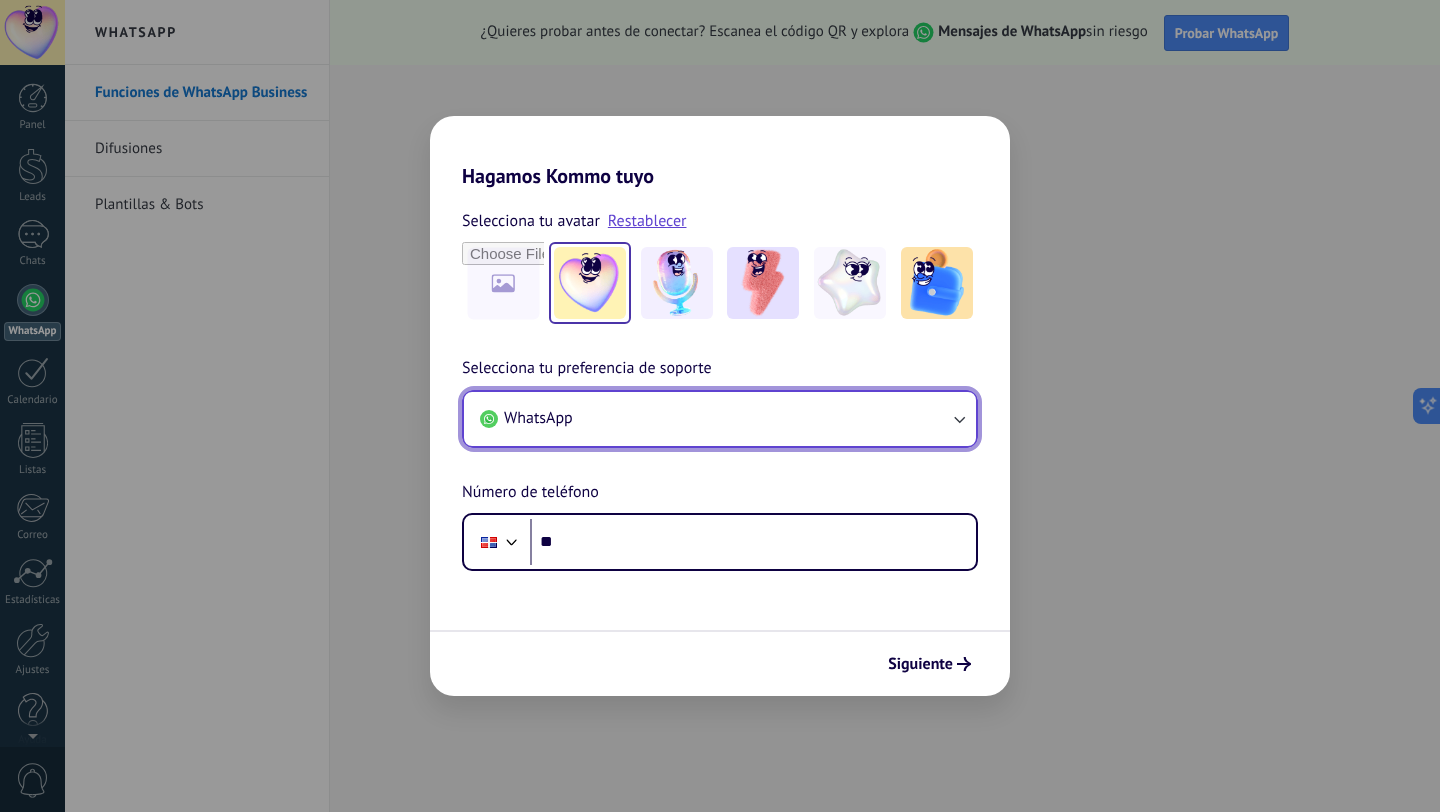 click on "WhatsApp" at bounding box center (720, 419) 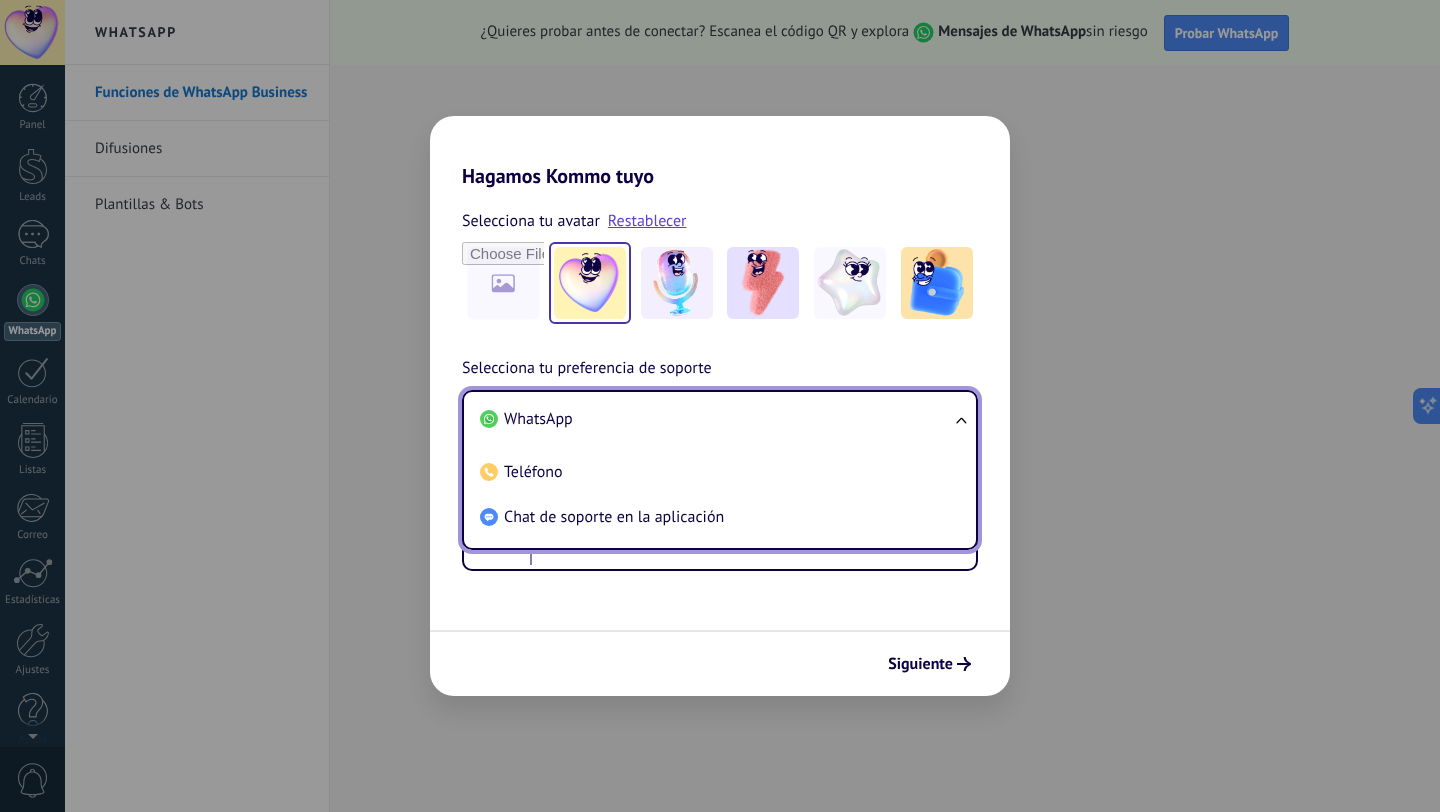 click on "WhatsApp" at bounding box center (538, 419) 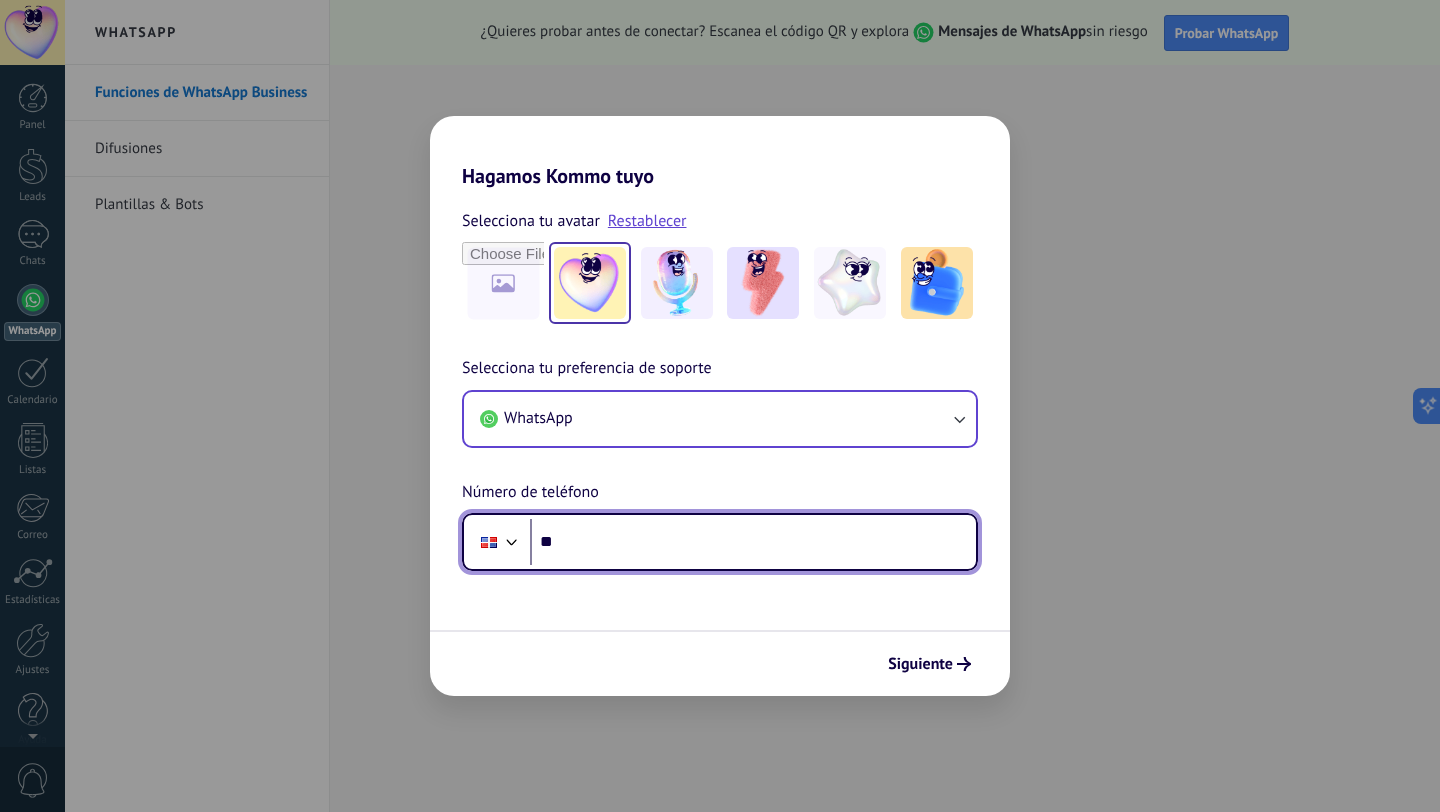 click on "**" at bounding box center (753, 542) 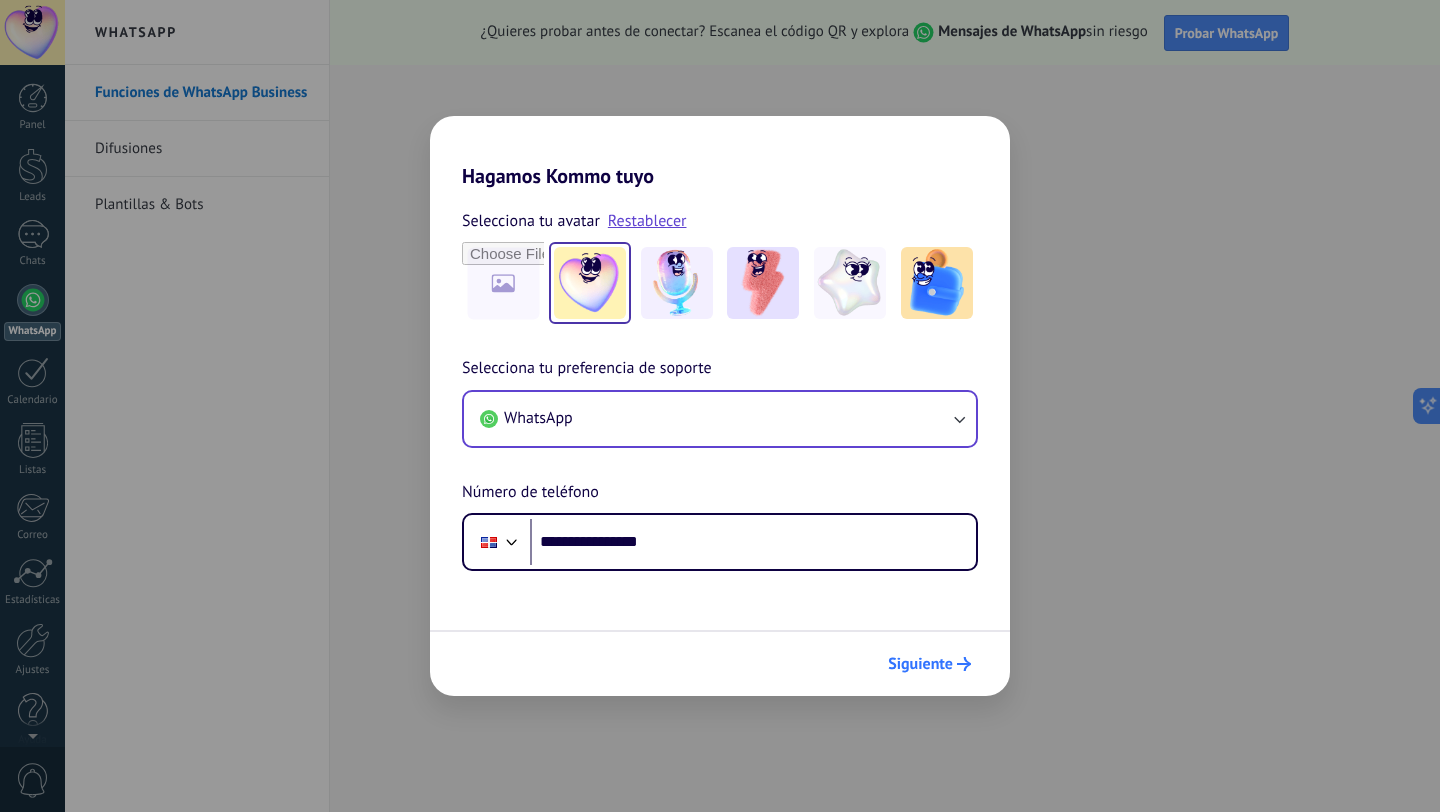 click on "Siguiente" at bounding box center [920, 664] 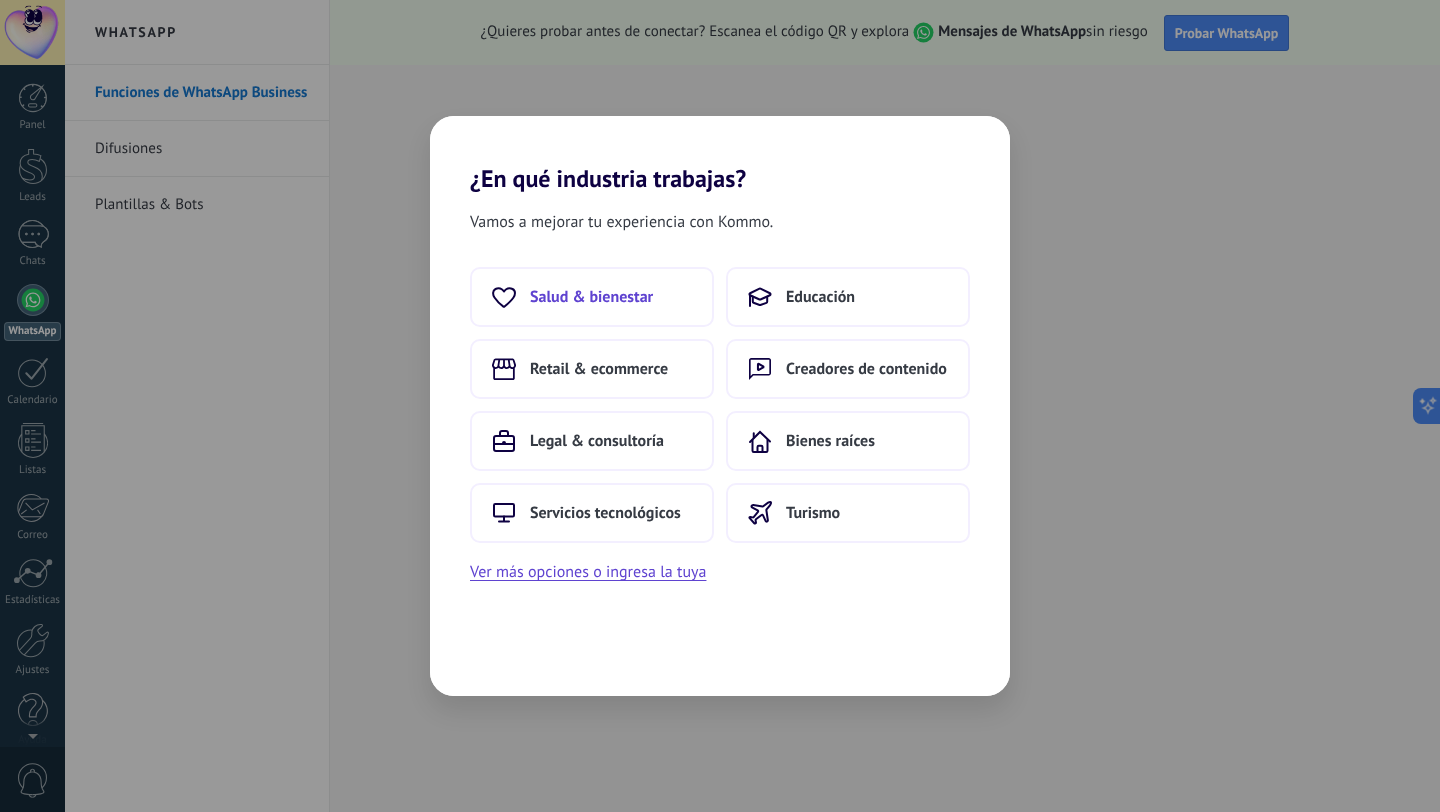 click on "Salud & bienestar" at bounding box center [592, 297] 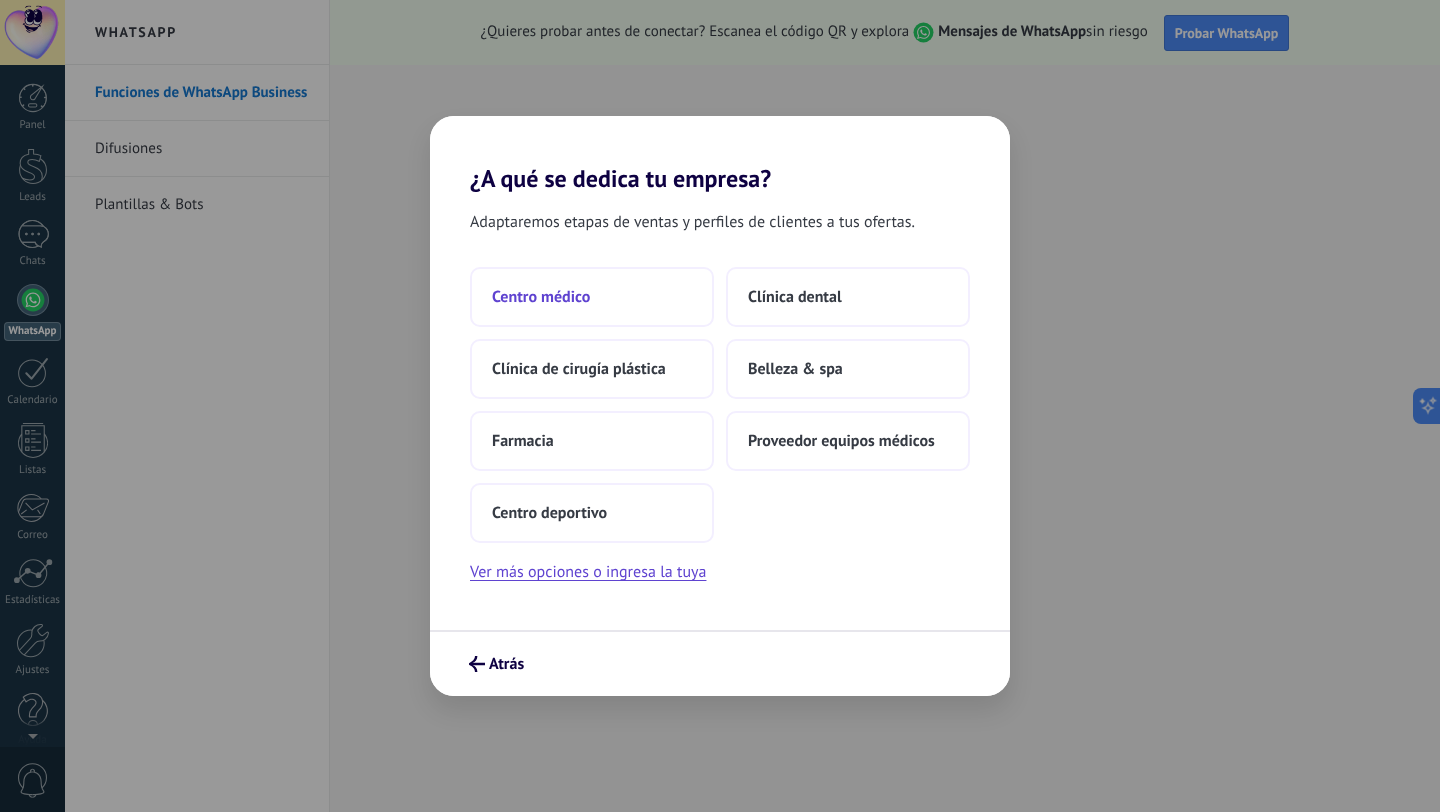 click on "Centro médico" at bounding box center (592, 297) 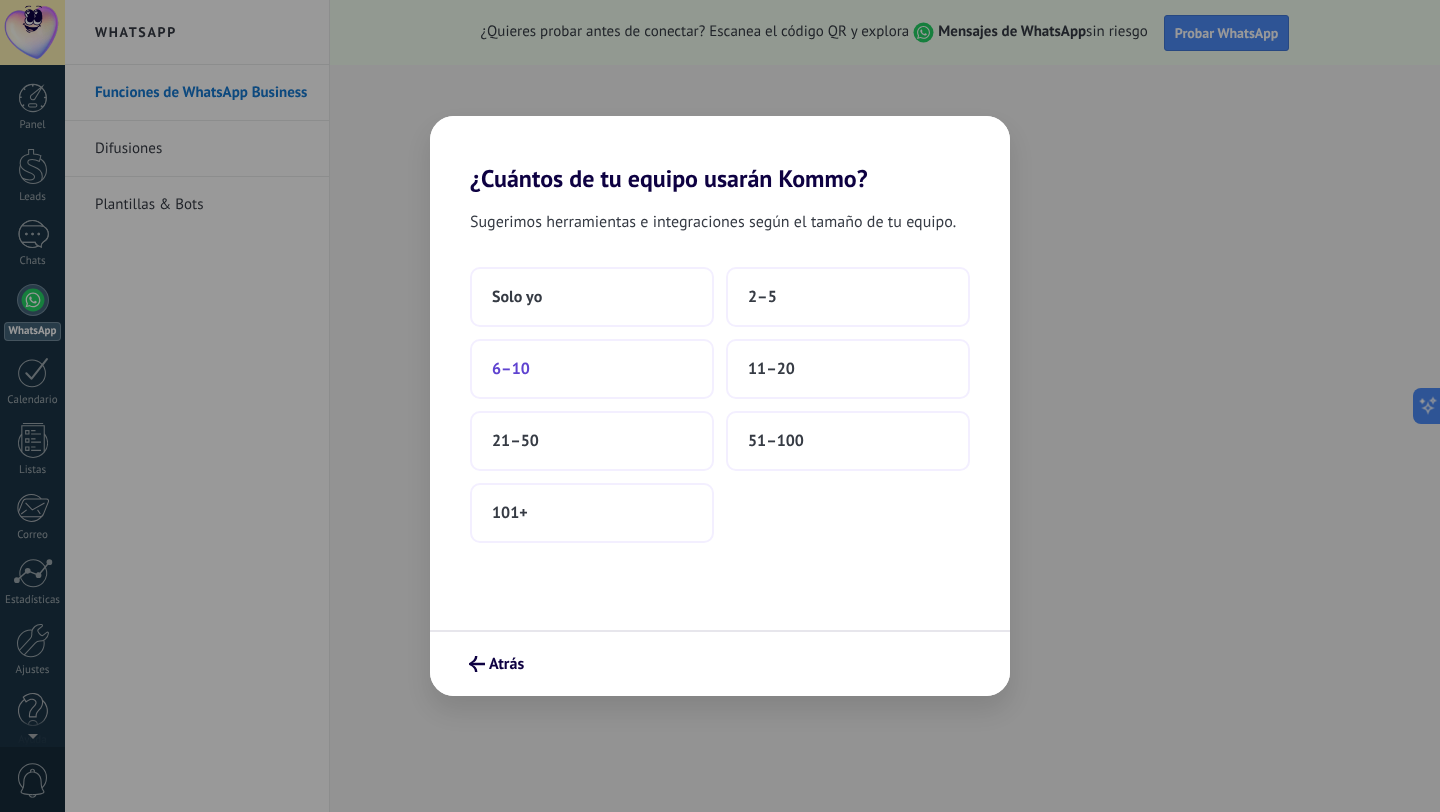 click on "6–10" at bounding box center (592, 369) 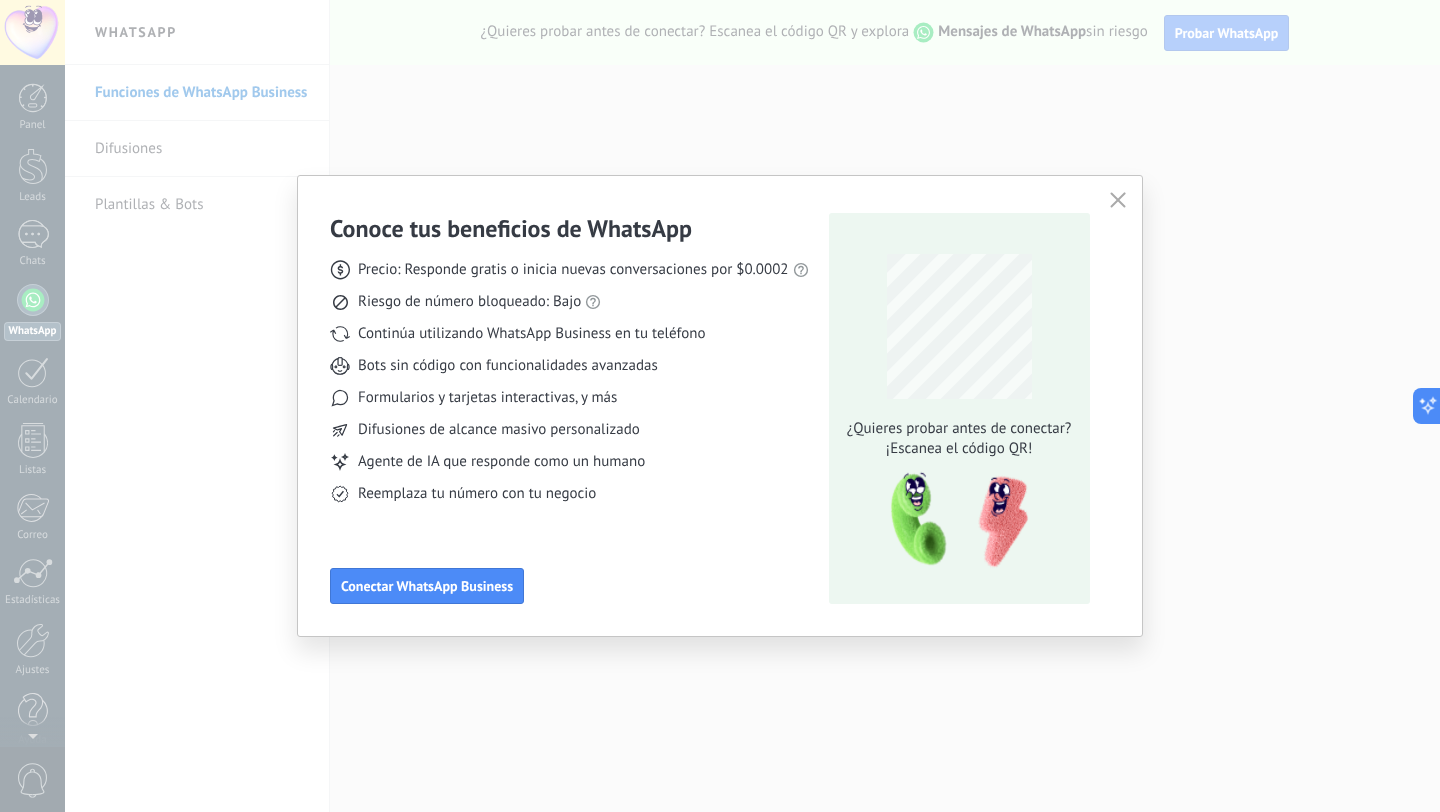 click at bounding box center (1118, 200) 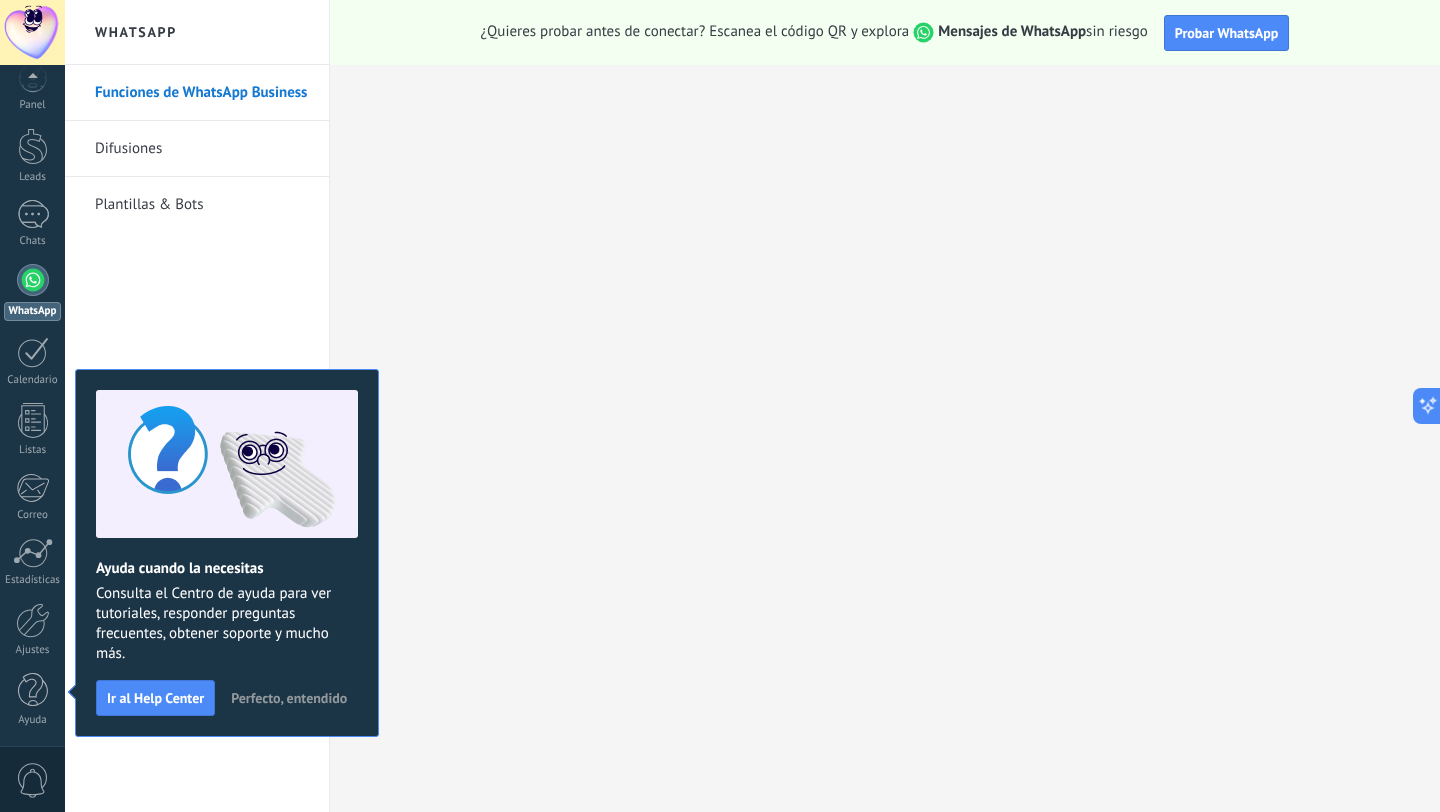 scroll, scrollTop: 0, scrollLeft: 0, axis: both 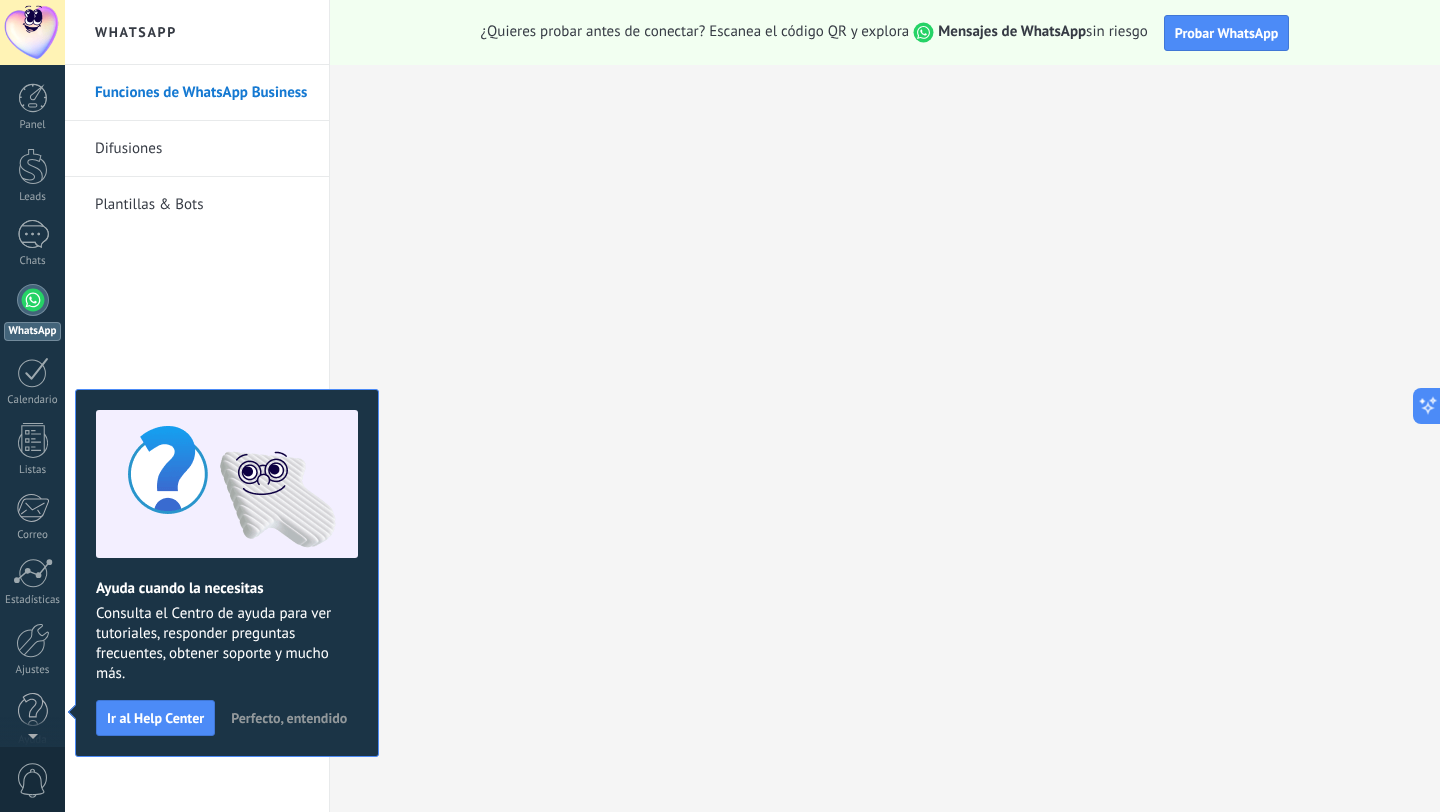 click on "Perfecto, entendido" at bounding box center [289, 718] 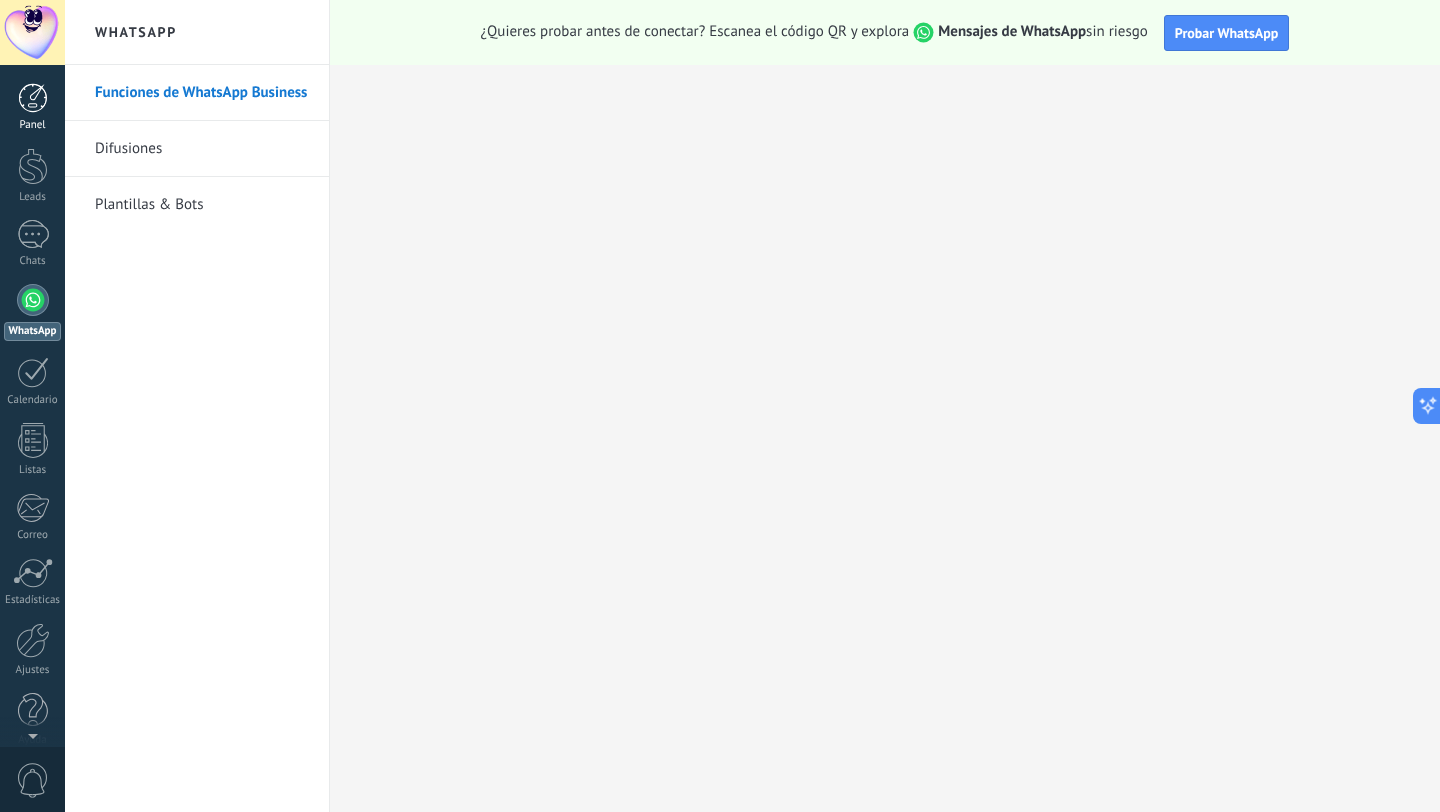 click on "Panel" at bounding box center (33, 125) 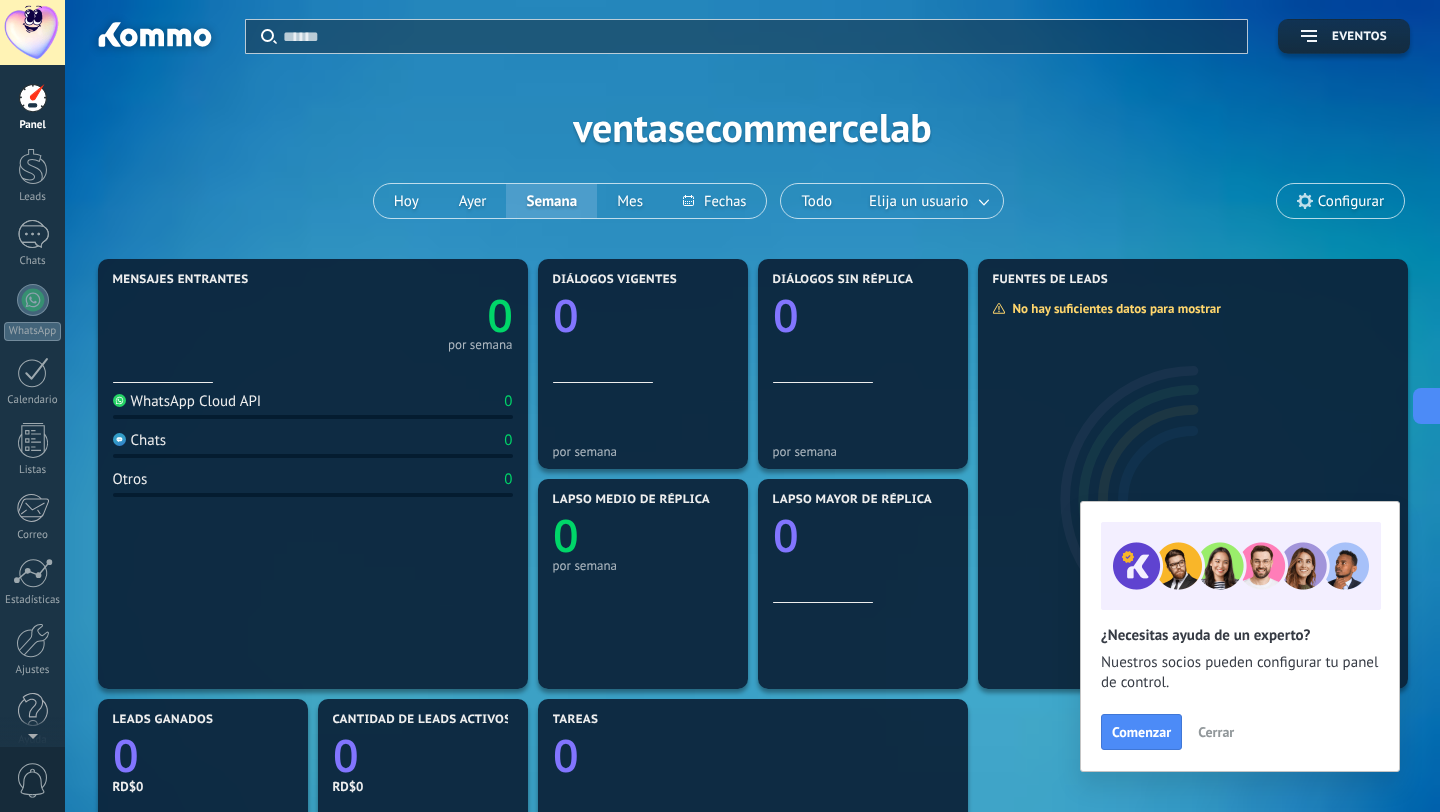 click on "Aplicar Eventos ventasecommercelab Hoy Ayer Semana Mes Todo Elija un usuario Configurar" at bounding box center [752, 127] 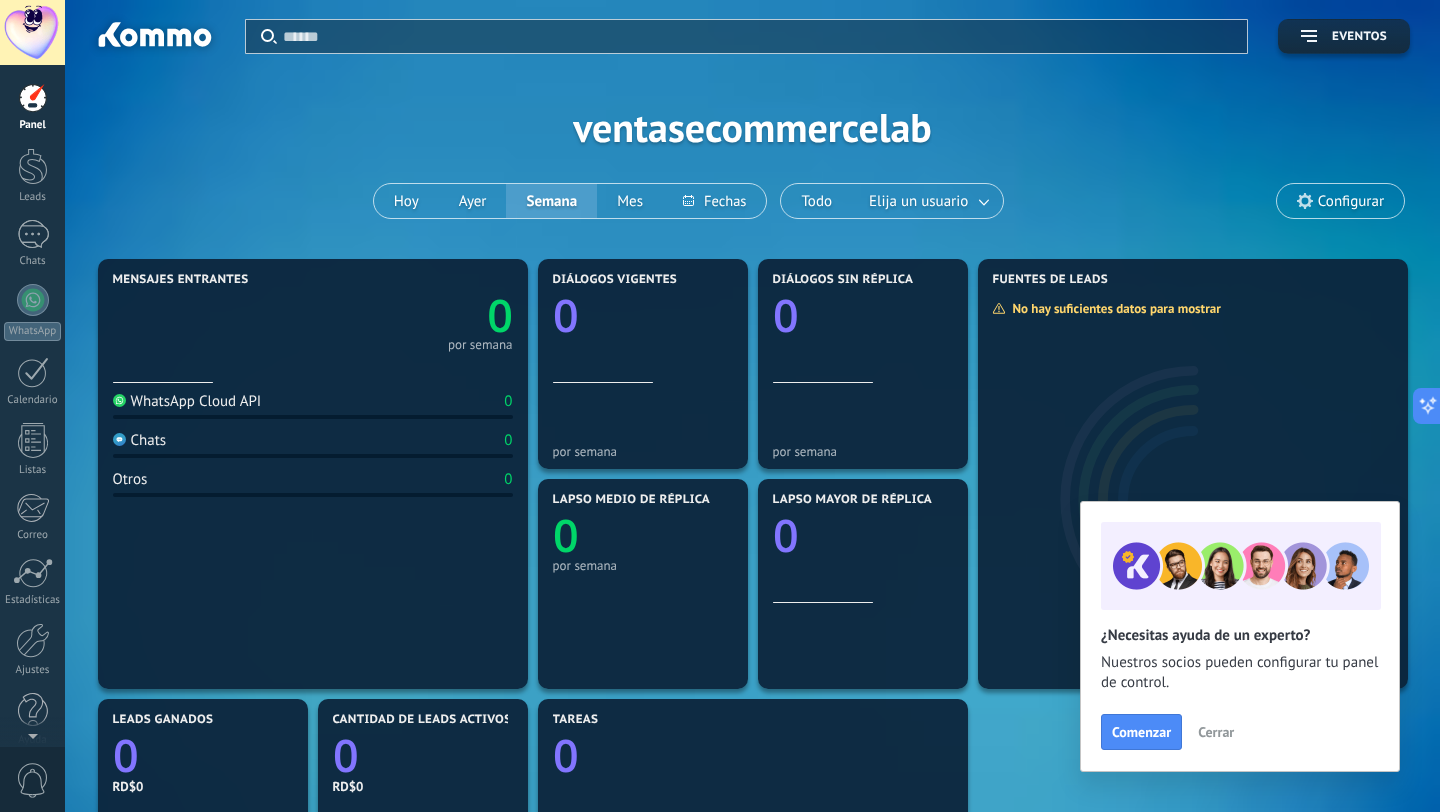 click on "Configurar" at bounding box center (1340, 201) 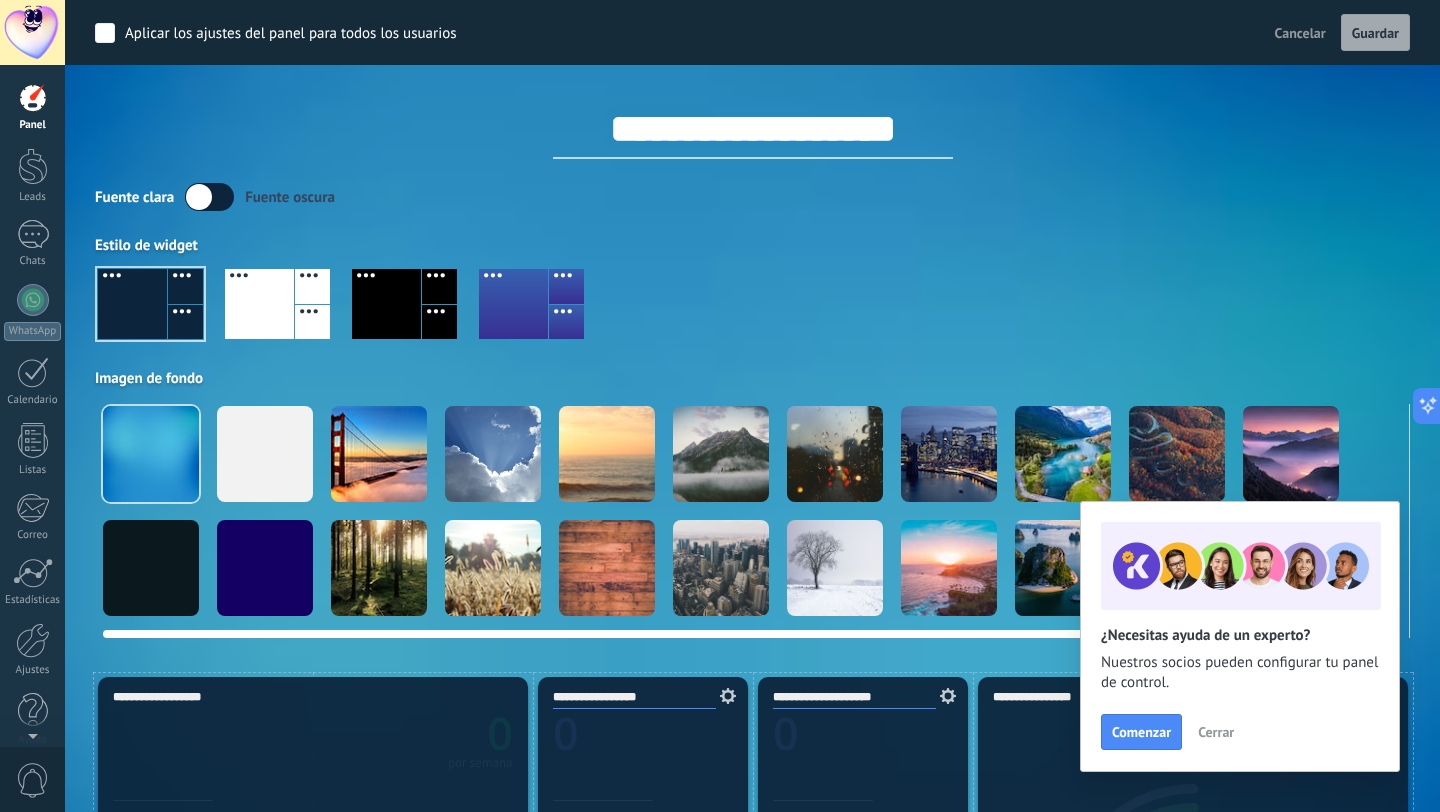 click at bounding box center [151, 454] 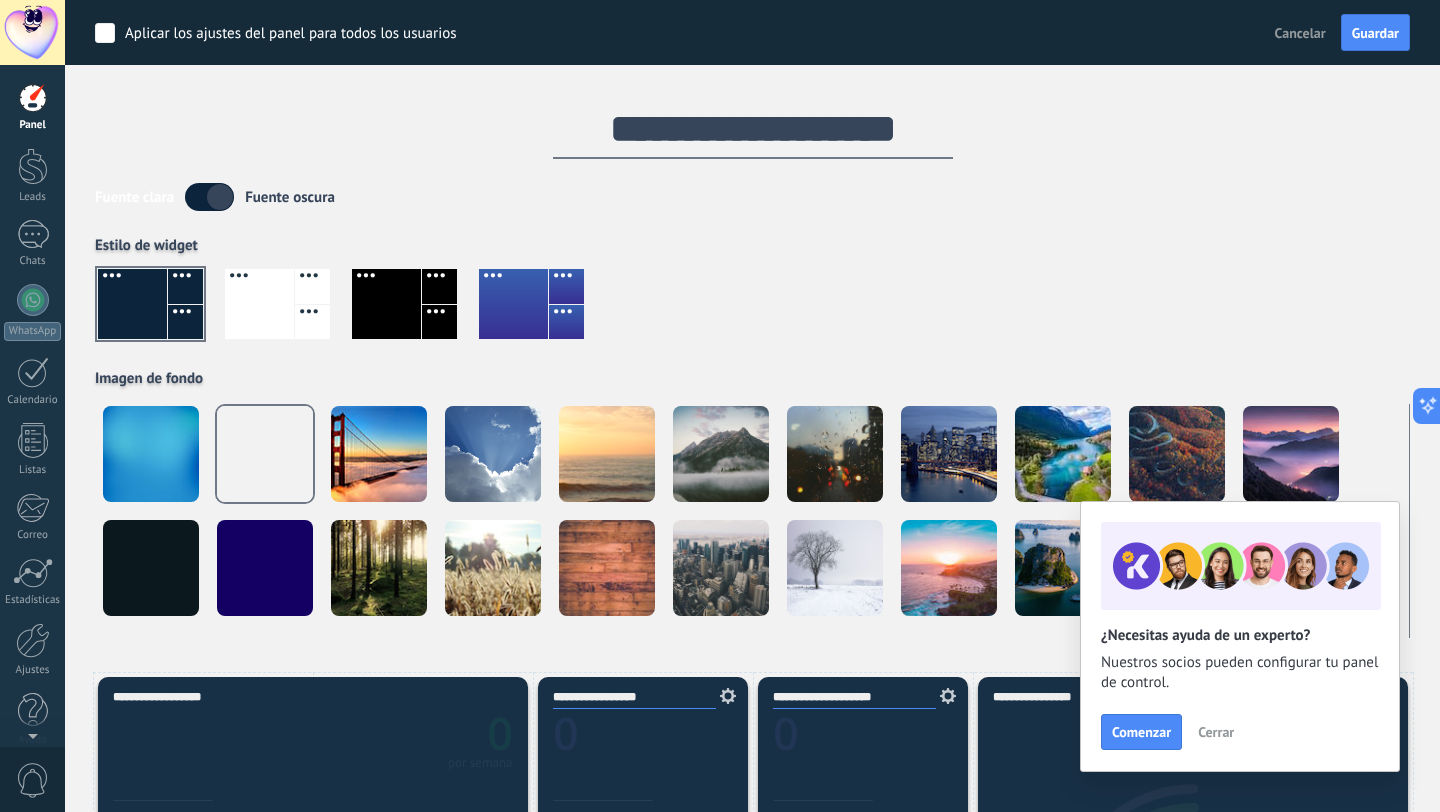 click at bounding box center (32, 32) 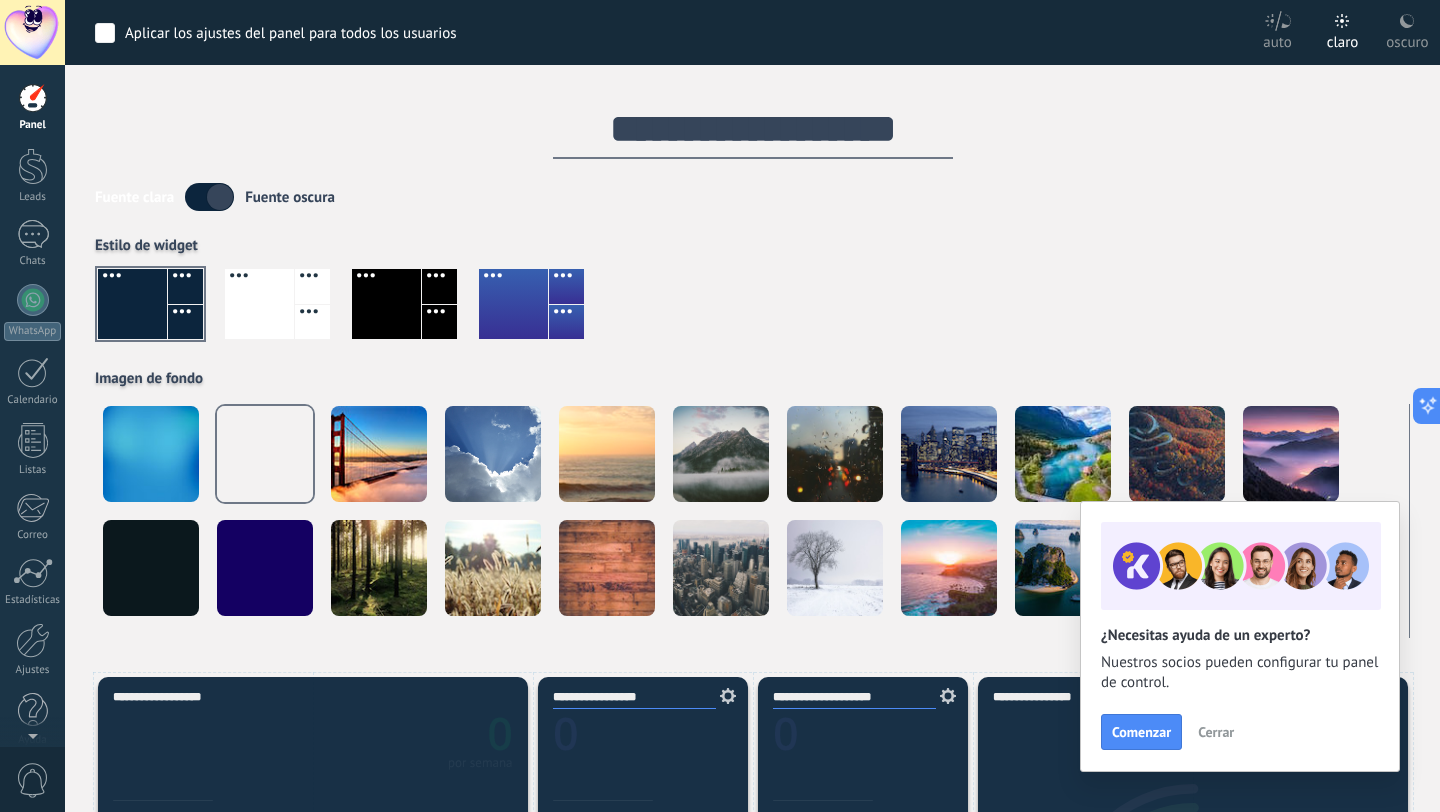 click at bounding box center (1407, 21) 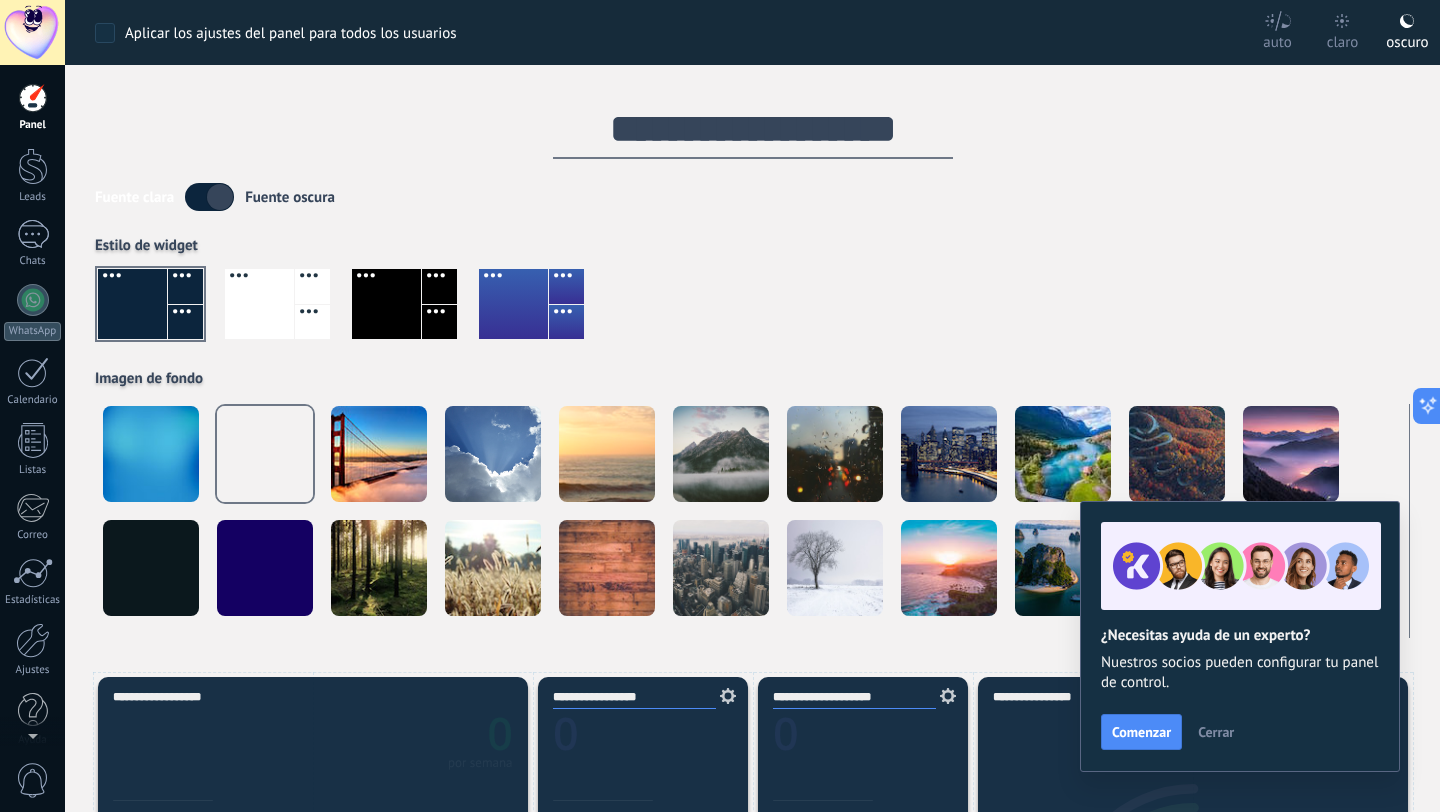 click on "claro" at bounding box center (1277, 39) 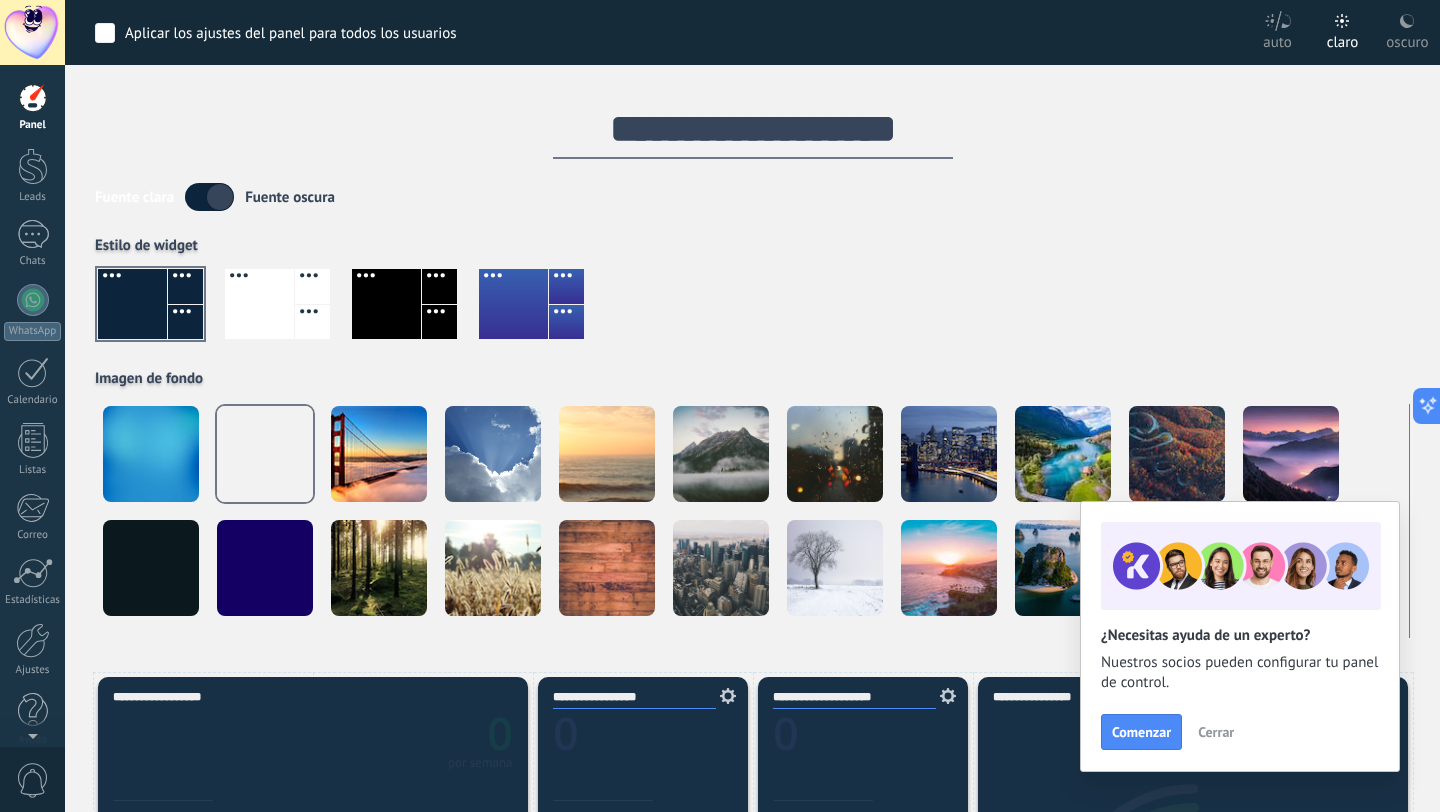 click on "auto" at bounding box center [1277, 39] 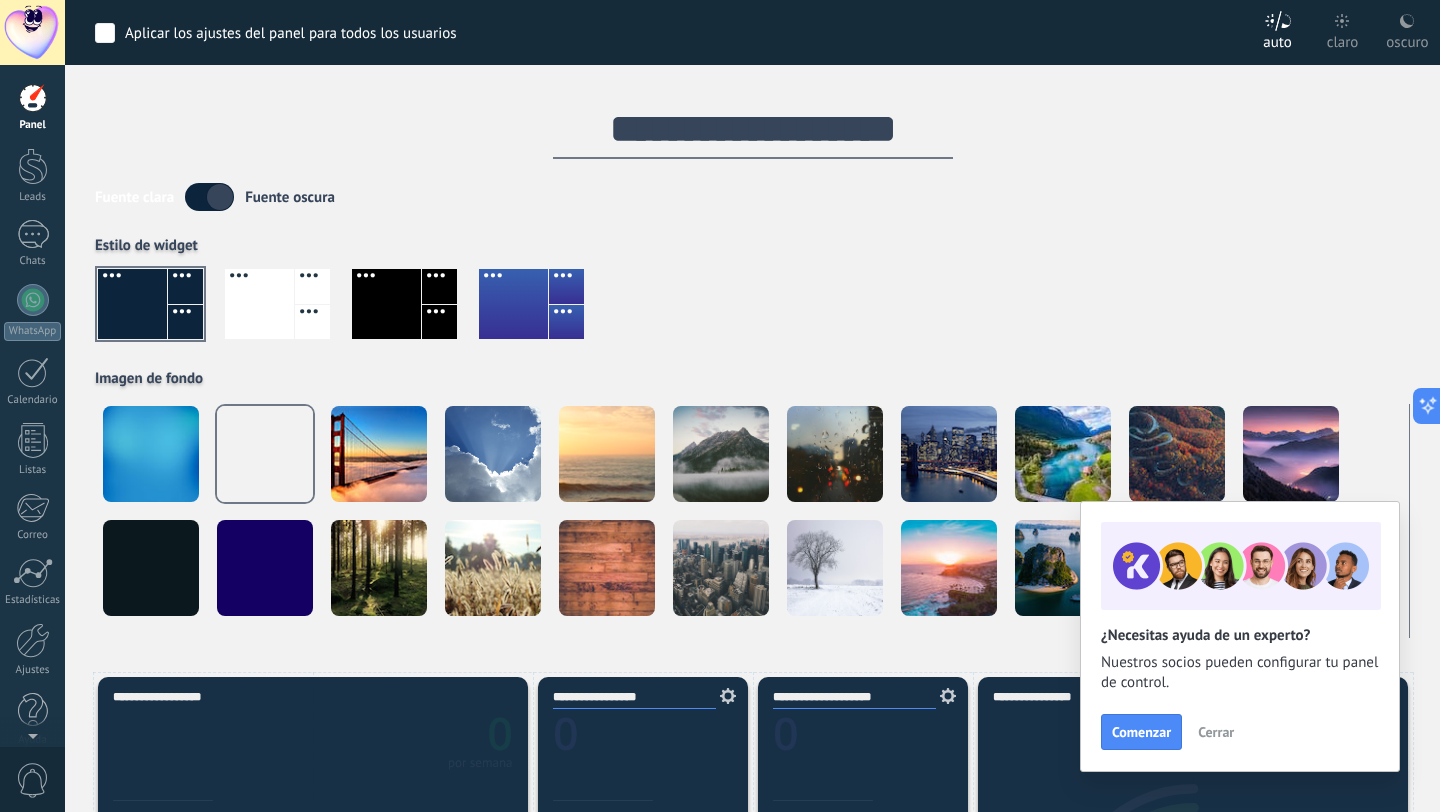 click on "claro" at bounding box center (1342, 32) 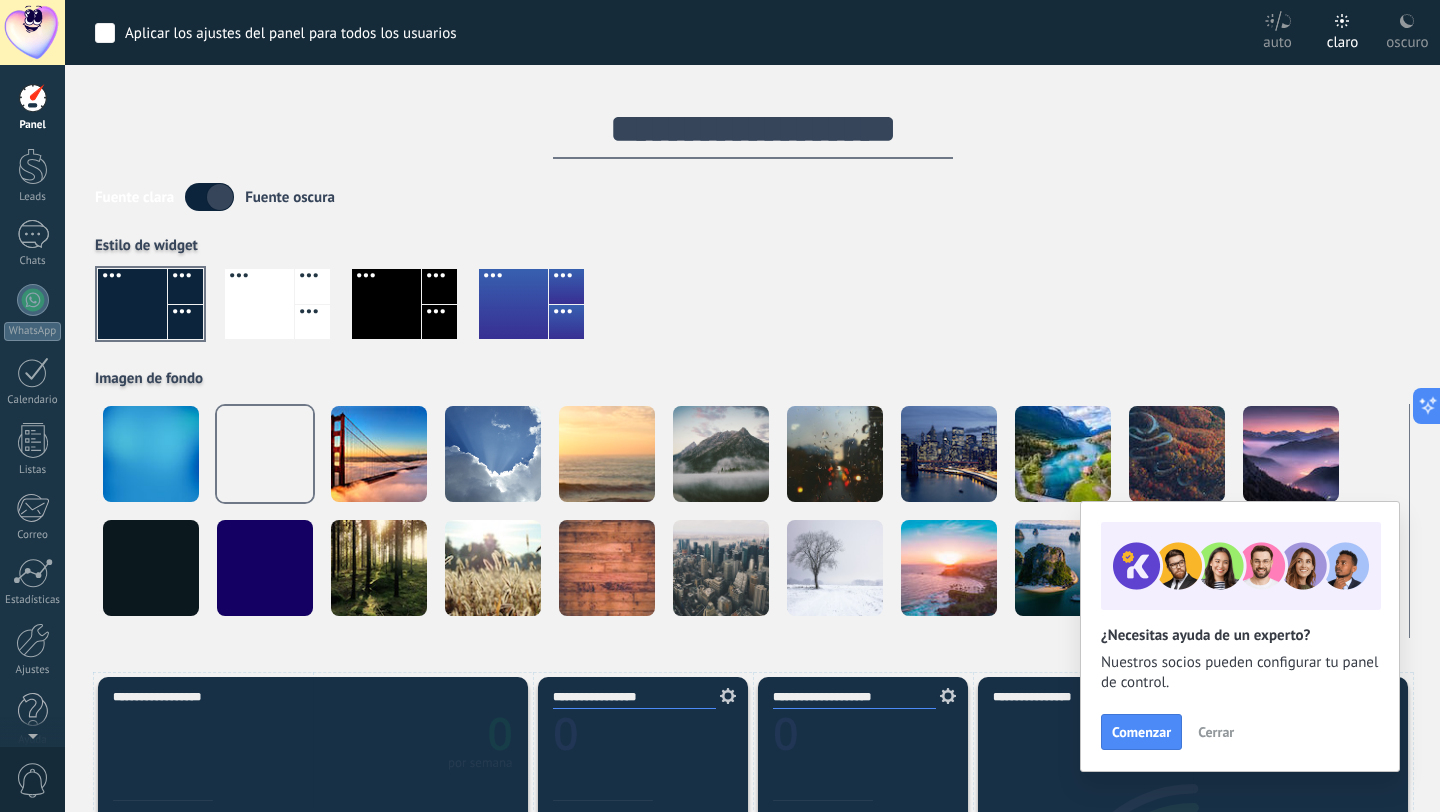 click on "oscuro" at bounding box center [1277, 39] 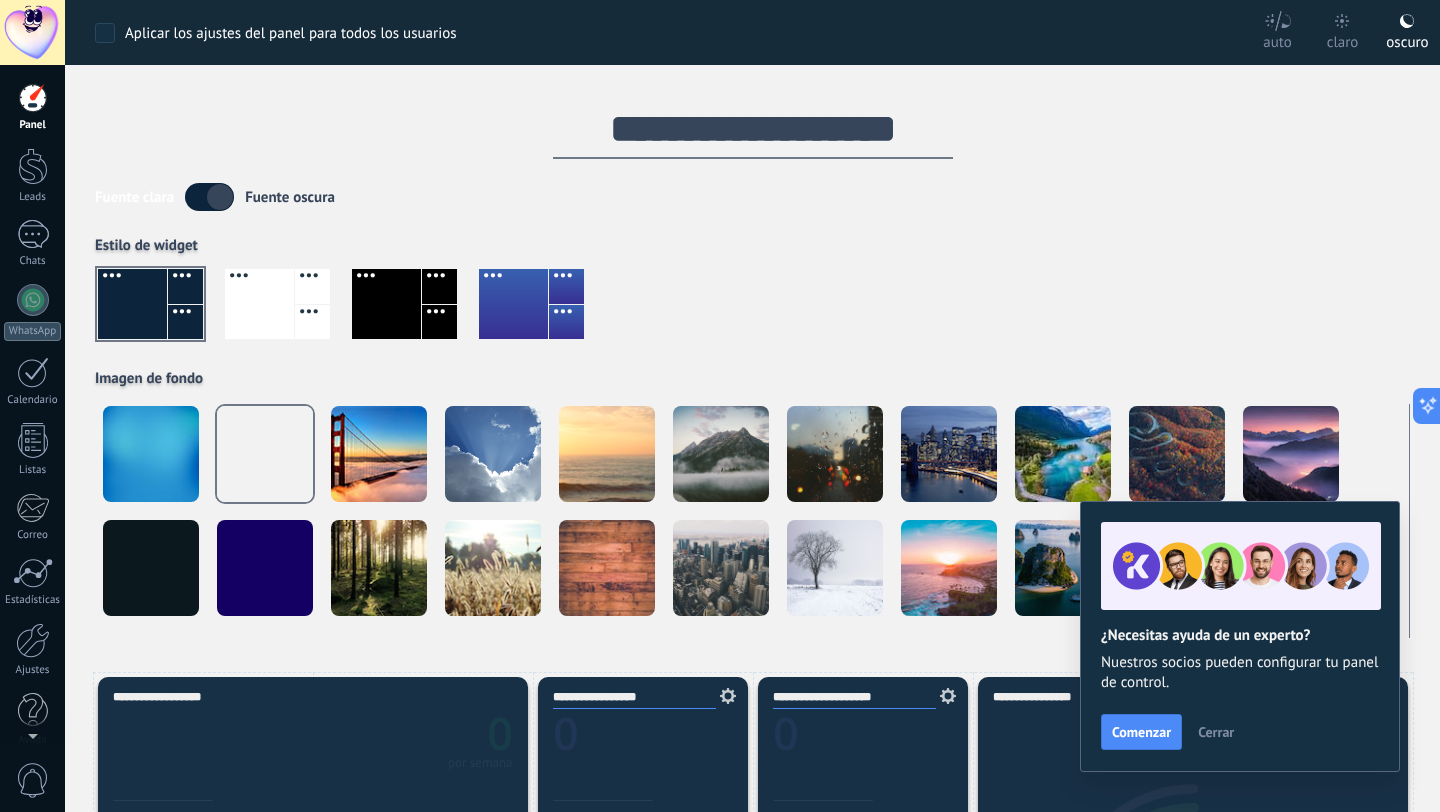 click on "claro" at bounding box center [1342, 32] 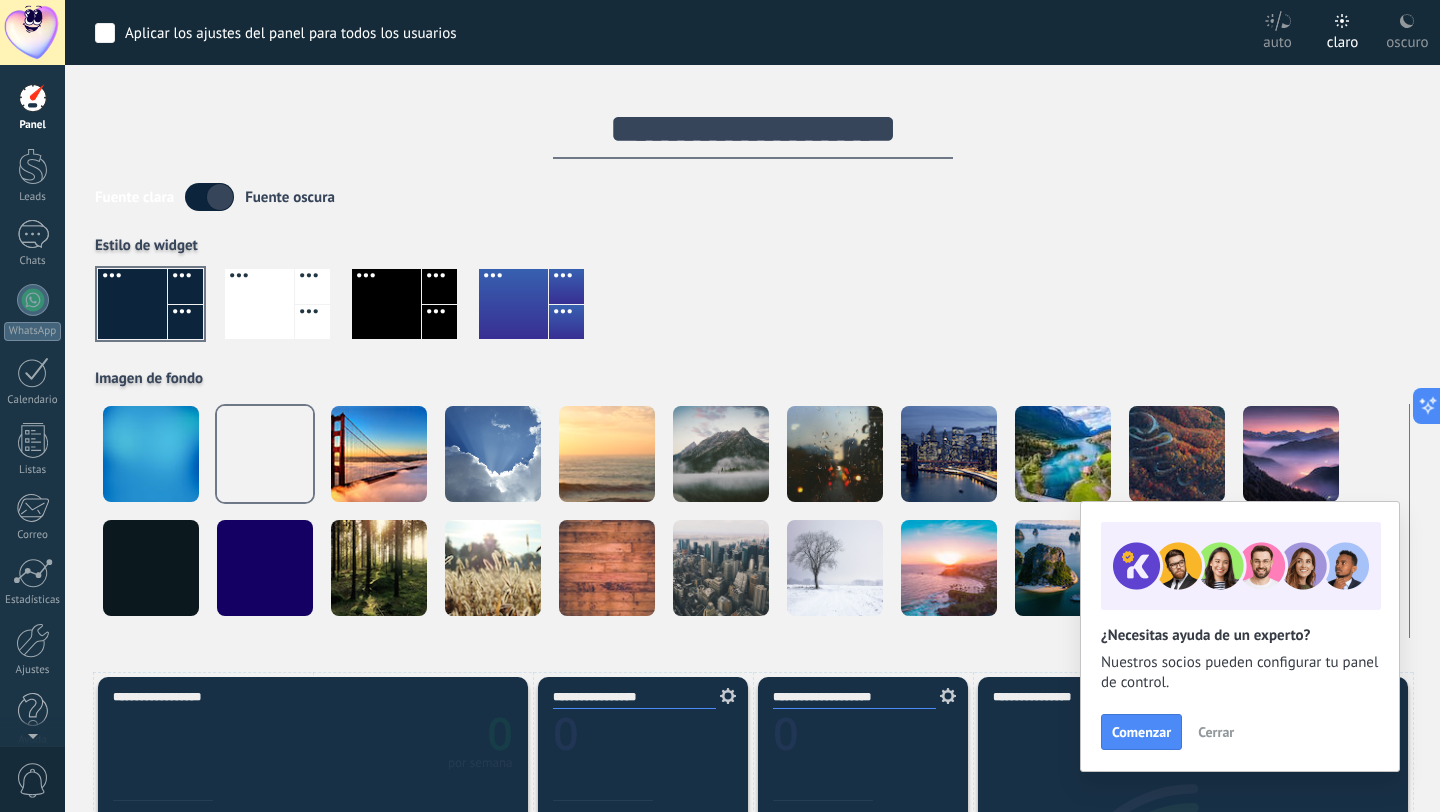 click at bounding box center (752, 312) 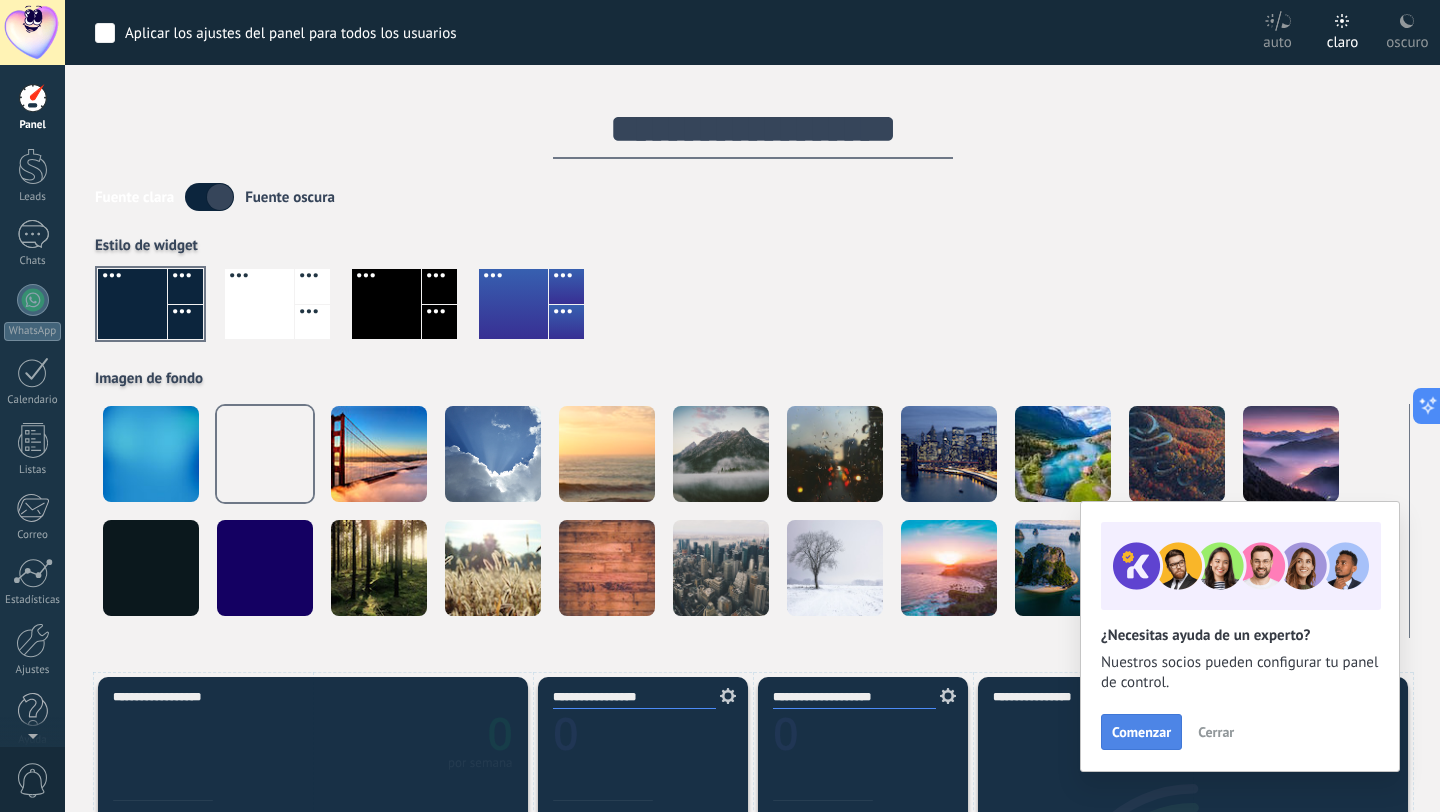 click on "Comenzar" at bounding box center [1141, 732] 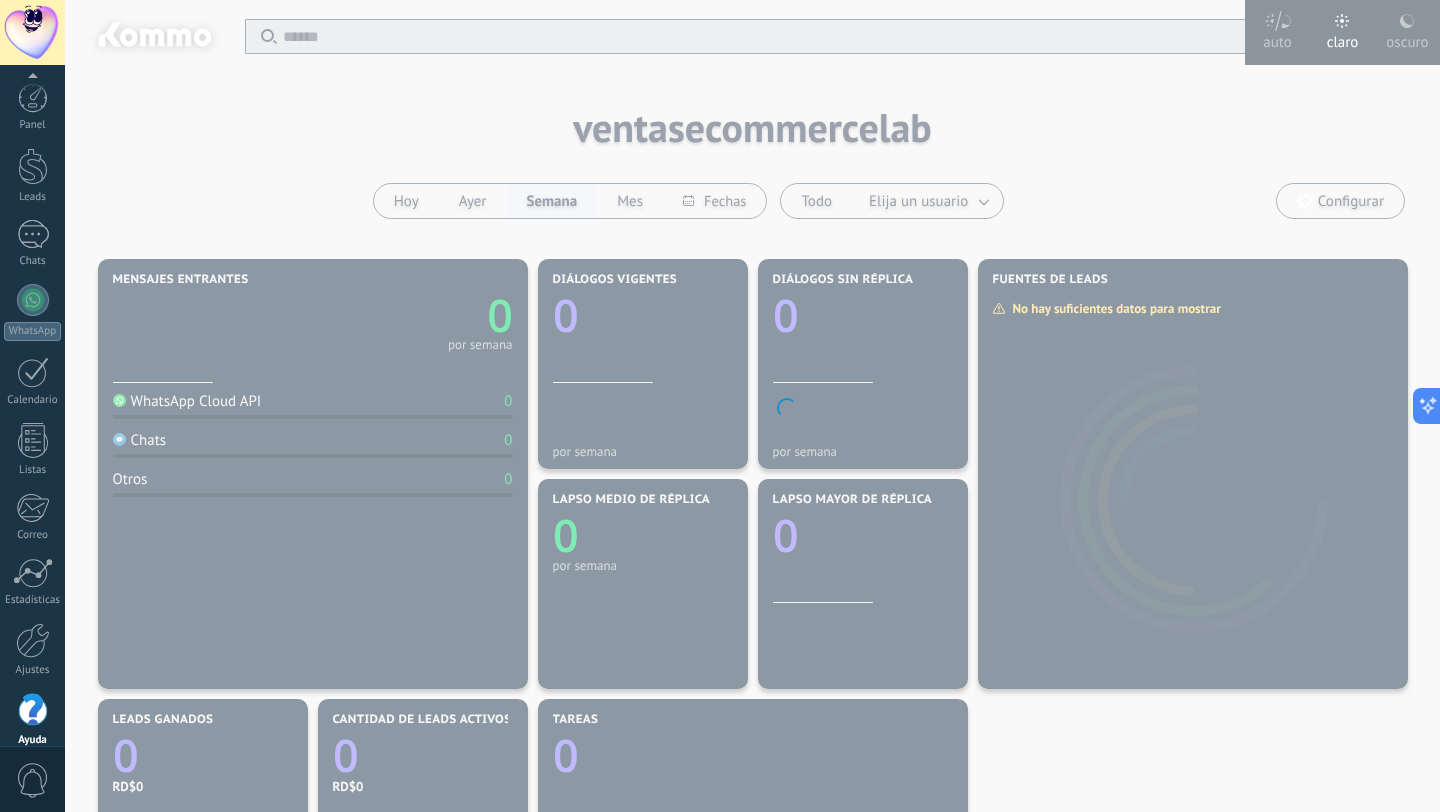 scroll, scrollTop: 20, scrollLeft: 0, axis: vertical 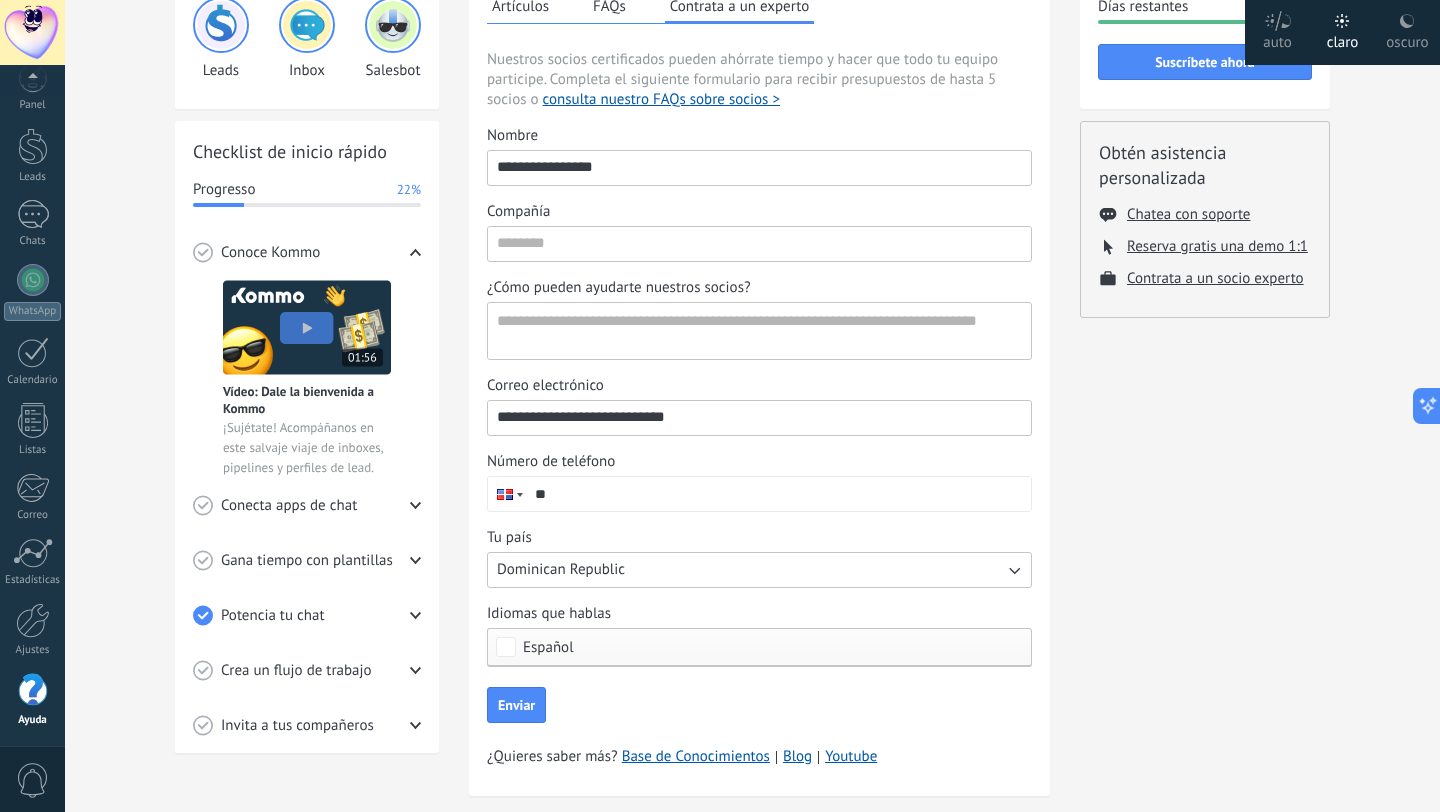 click on "Conecta apps de chat" at bounding box center (307, 252) 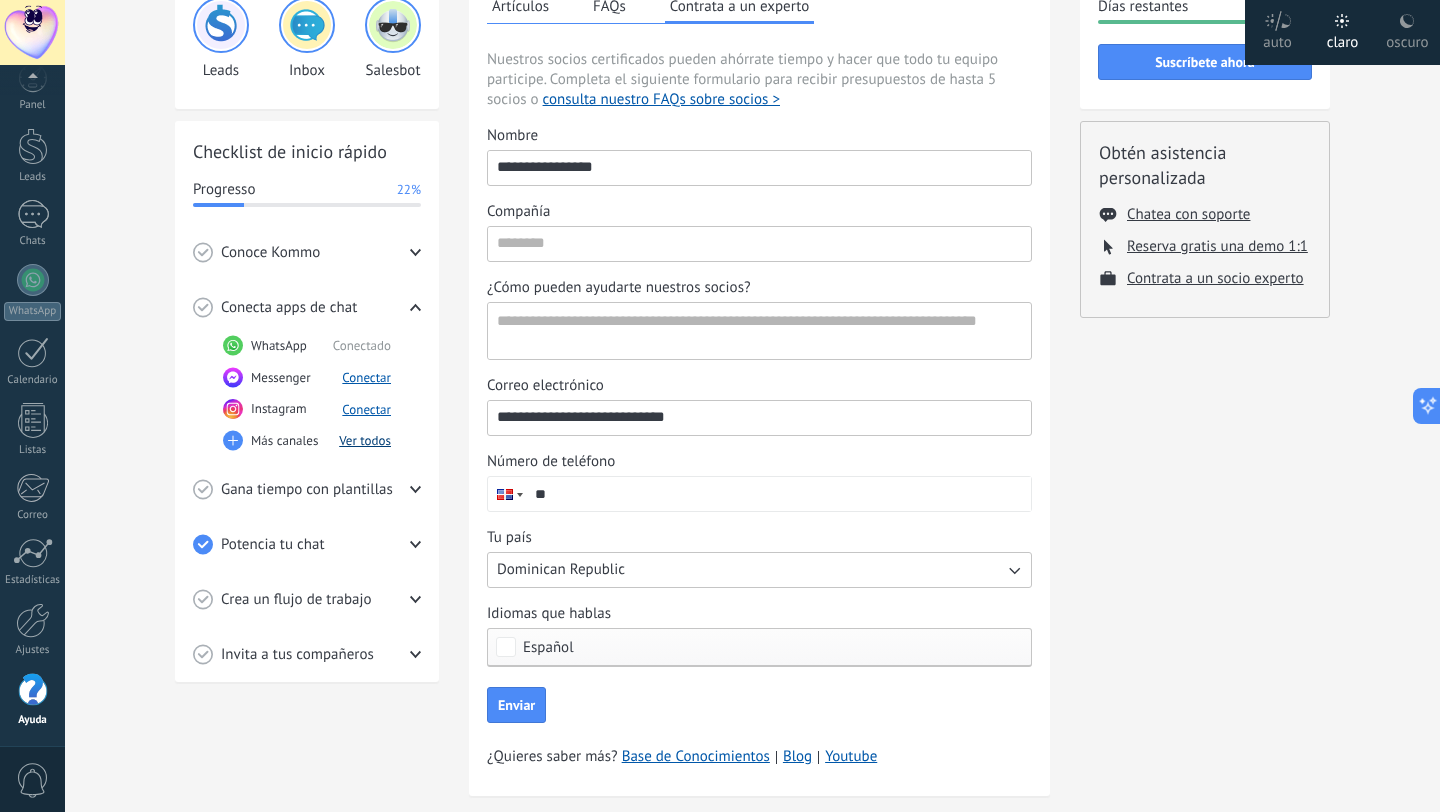 click on "Ver todos" at bounding box center [366, 377] 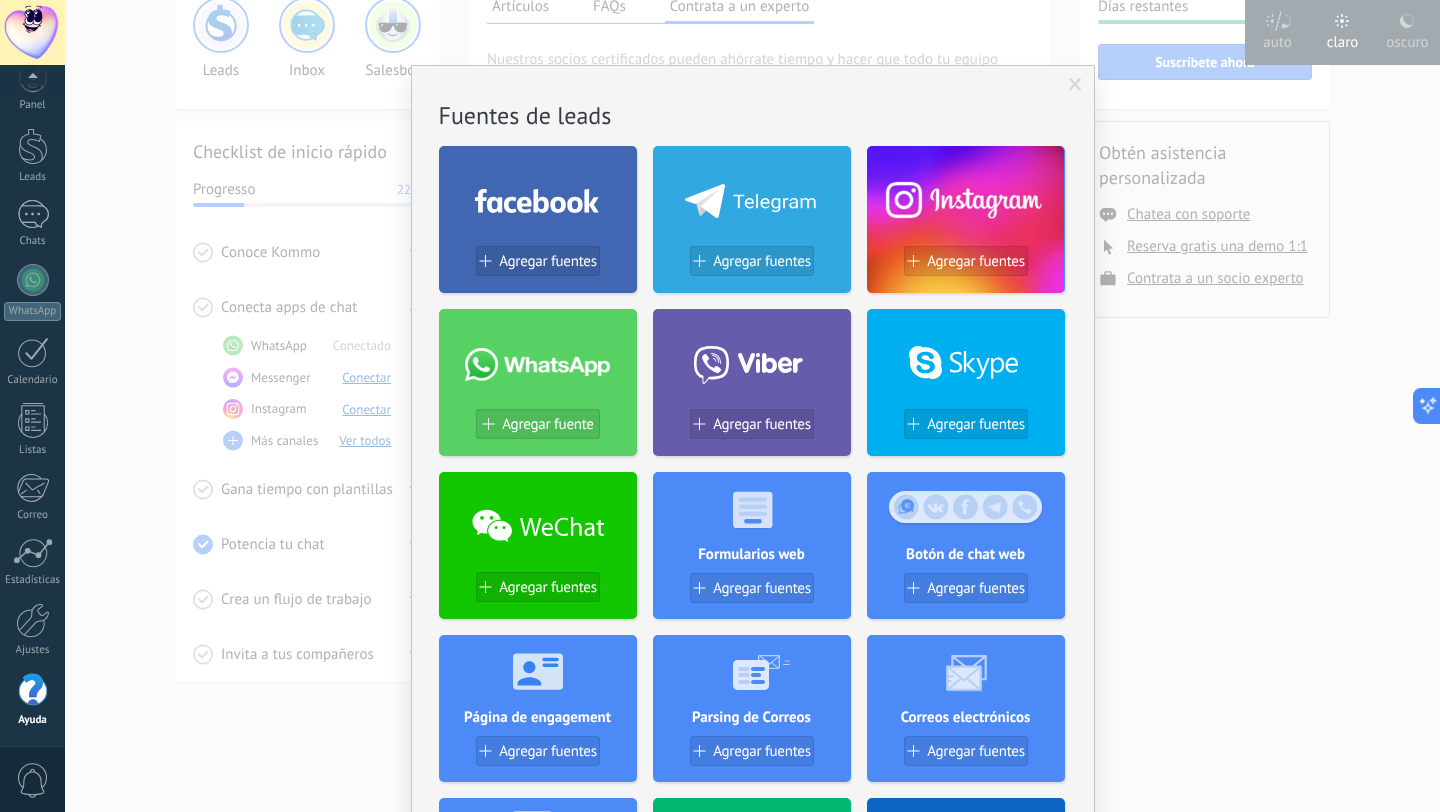 click on "No hay resultados Fuentes de leads Agregar fuentes Agregar fuentes Agregar fuentes Agregar fuente Agregar fuentes Agregar fuentes Agregar fuentes Formularios web Agregar fuentes Botón de chat web Agregar fuentes Página de engagement Agregar fuentes Parsing de Correos Agregar fuentes Correos electrónicos Agregar fuentes Lead scraper Añadir Fuente Tablas Agregar fuentes Agregar fuentes Widgets WebConnect por KWID Reciba datos de cualquier fuente Instalar Avito por Whatcrm Conecta la integración de Avito en un minuto Instalar Chatter - WA+ChatGPT via Komanda F5 Integración de WhatsApp, Telegram, Avito & VK Instalar Whatsapp de YouMessages Integración de Whatsapp y creador de bots Instalar WPForms Wordpress via CRMapp Conecta formularios en minutos Instalar Woocommerce Wordpress via CRMapp Conecte la tienda en minutos Instalar" at bounding box center (752, 406) 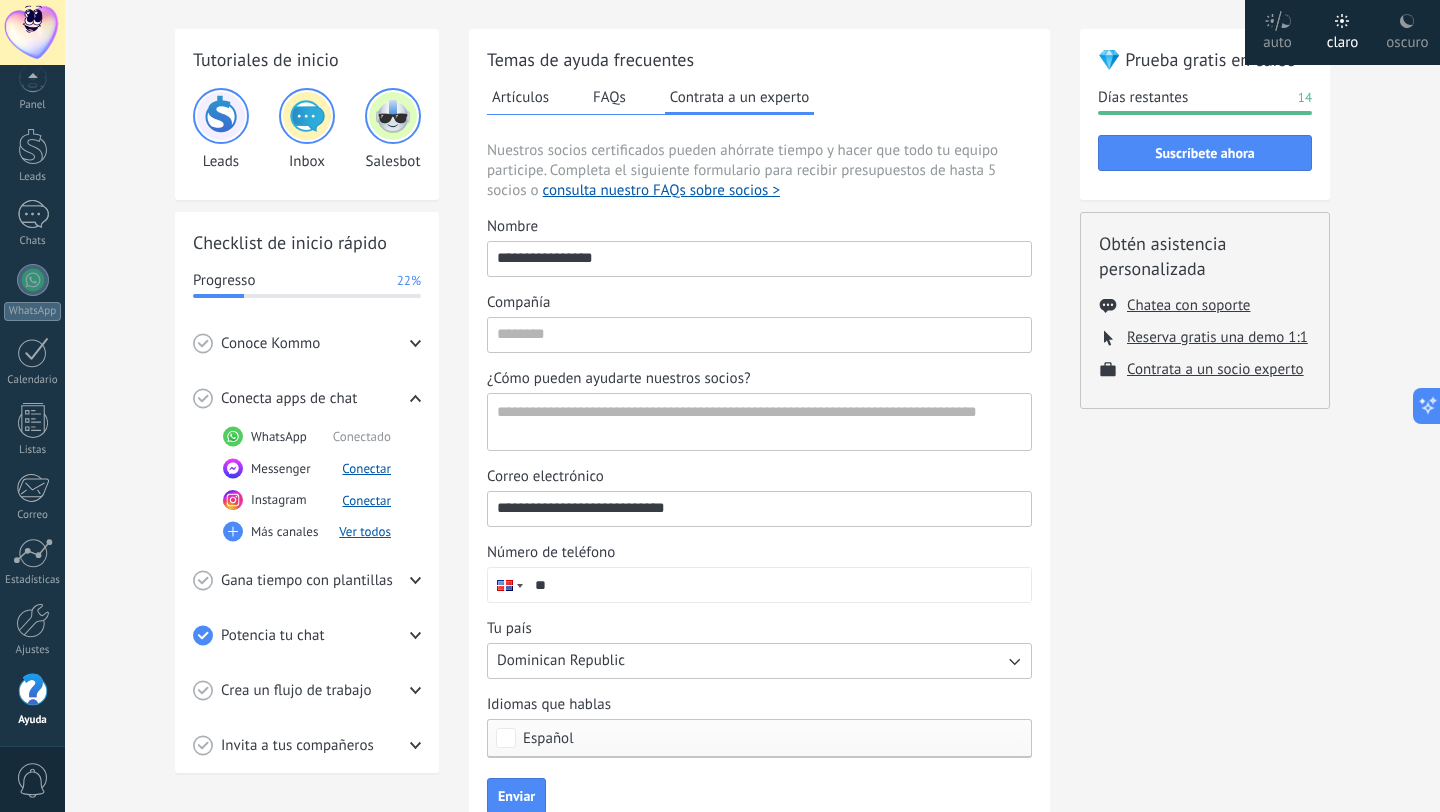 scroll, scrollTop: 0, scrollLeft: 0, axis: both 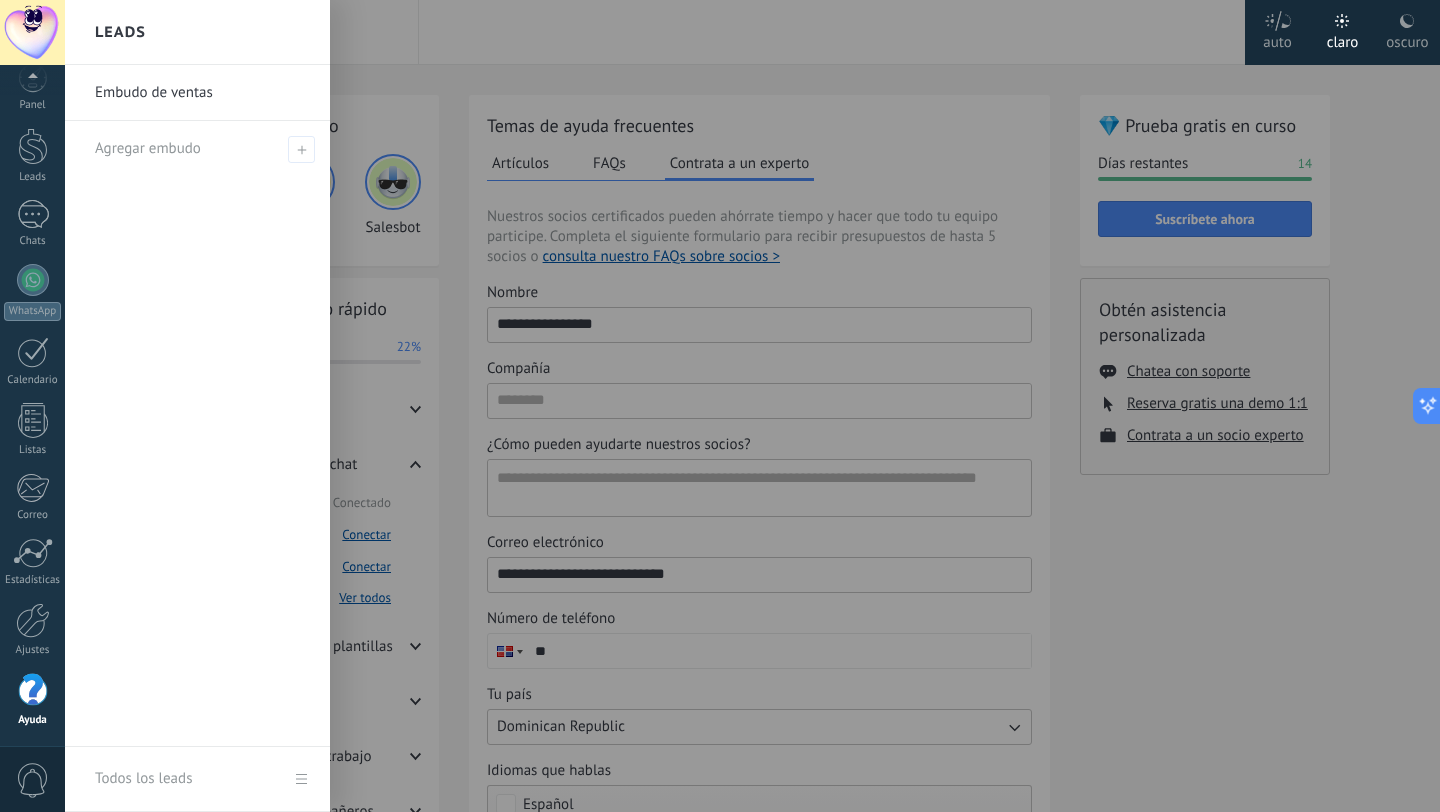 click at bounding box center (785, 406) 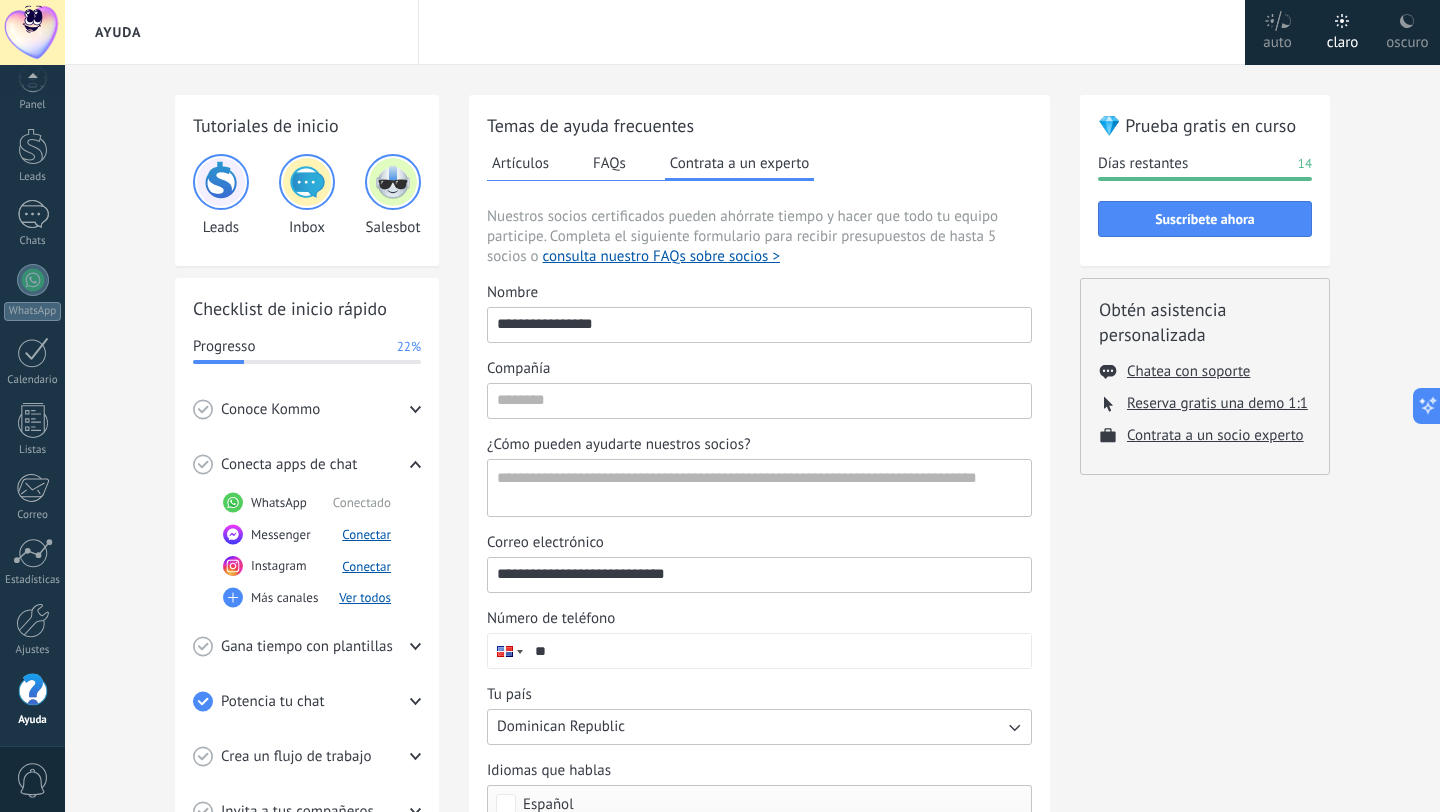 click on "Nuestros socios certificados pueden ahórrate tiempo y hacer que todo tu equipo participe. Completa el siguiente formulario para recibir presupuestos de hasta 5 socios o   consulta nuestro FAQs sobre socios >" at bounding box center (759, 237) 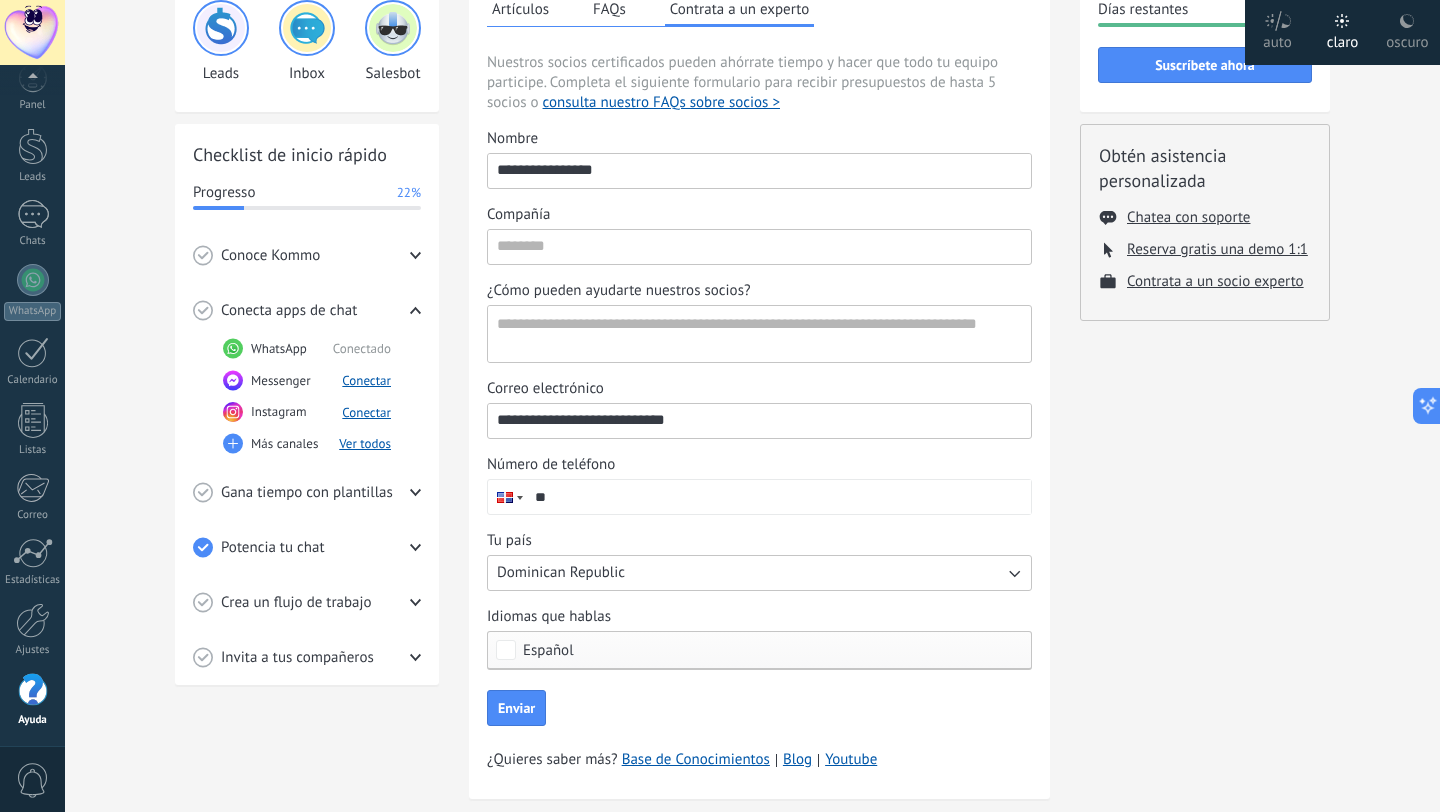 scroll, scrollTop: 196, scrollLeft: 0, axis: vertical 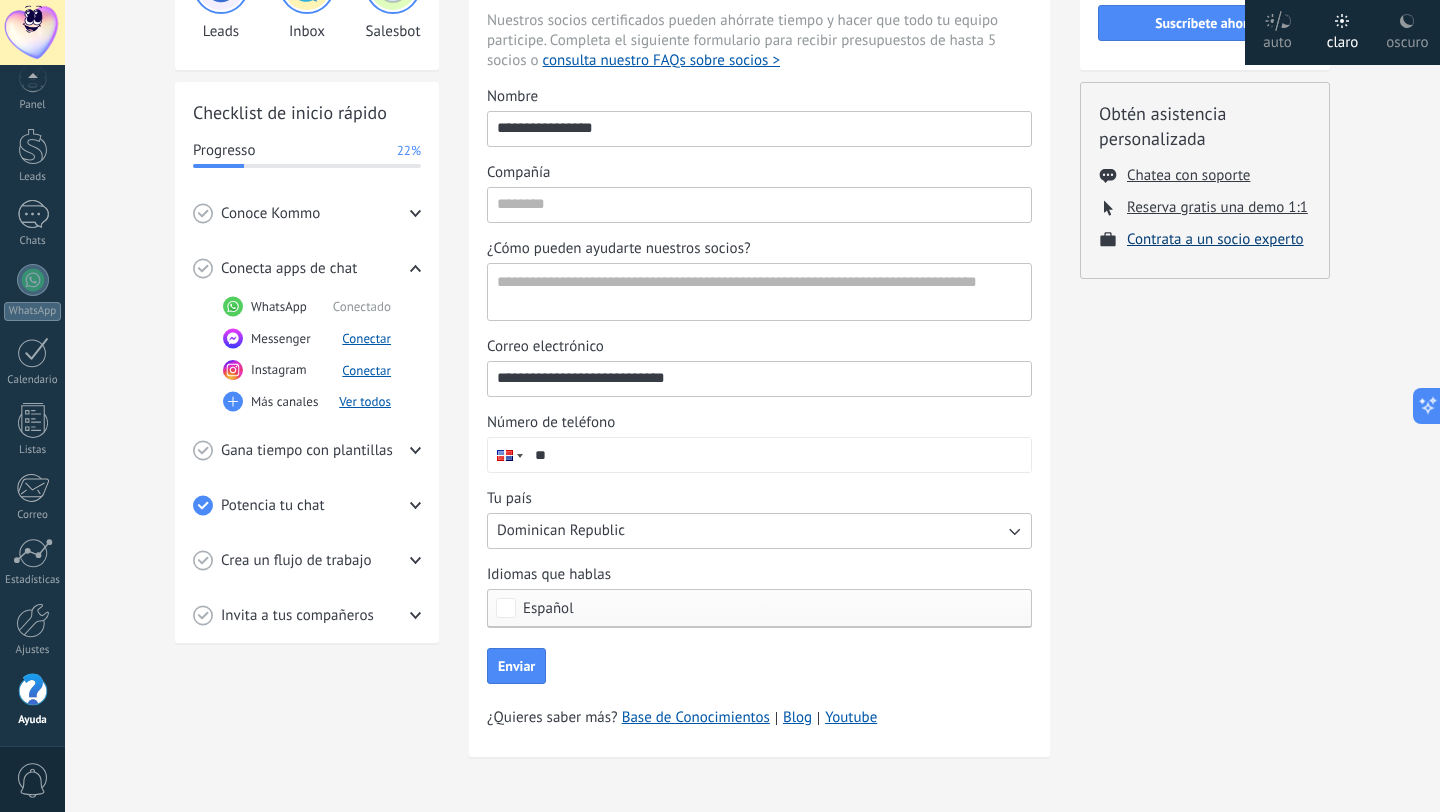 click on "Contrata a un socio experto" at bounding box center [1188, 175] 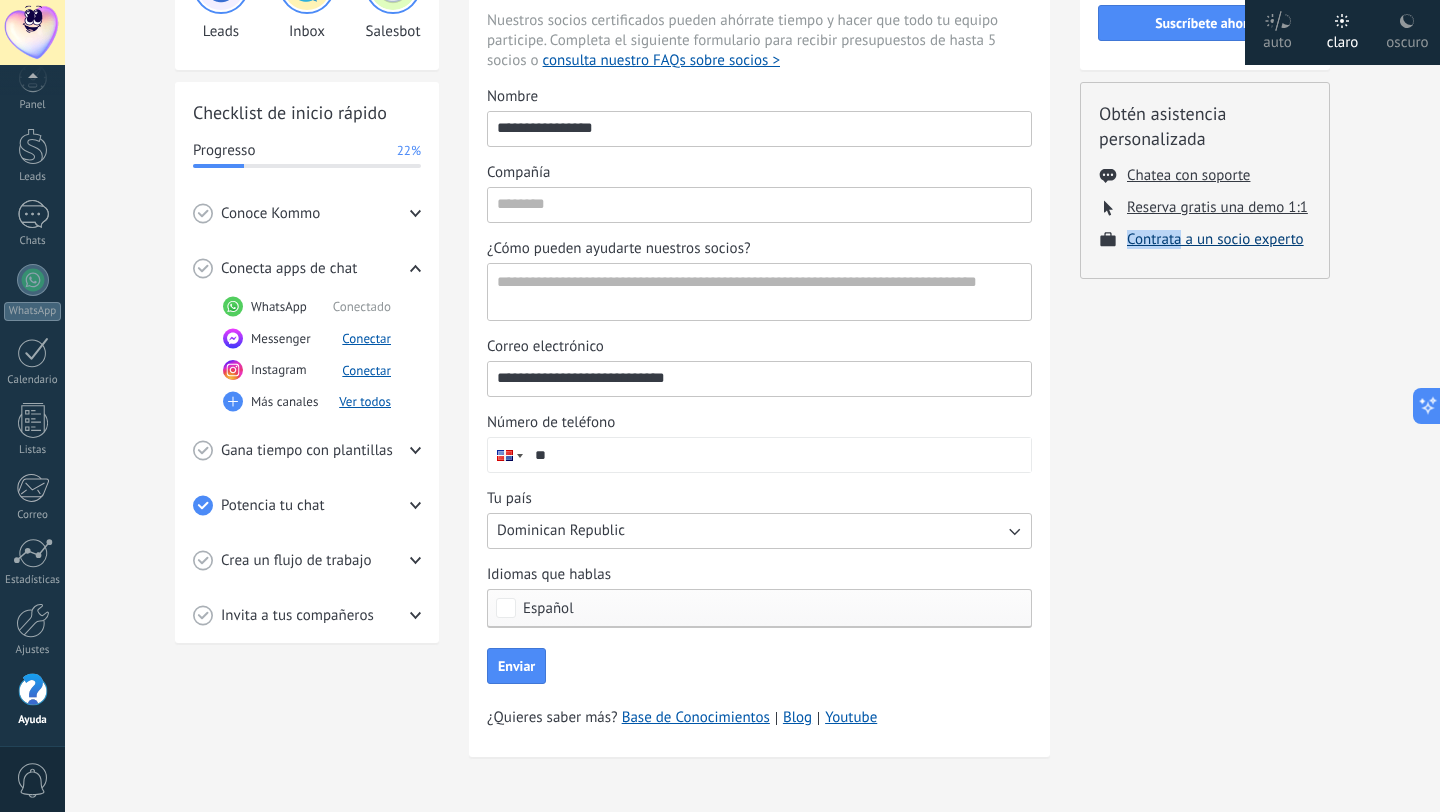 click on "Contrata a un socio experto" at bounding box center [1188, 175] 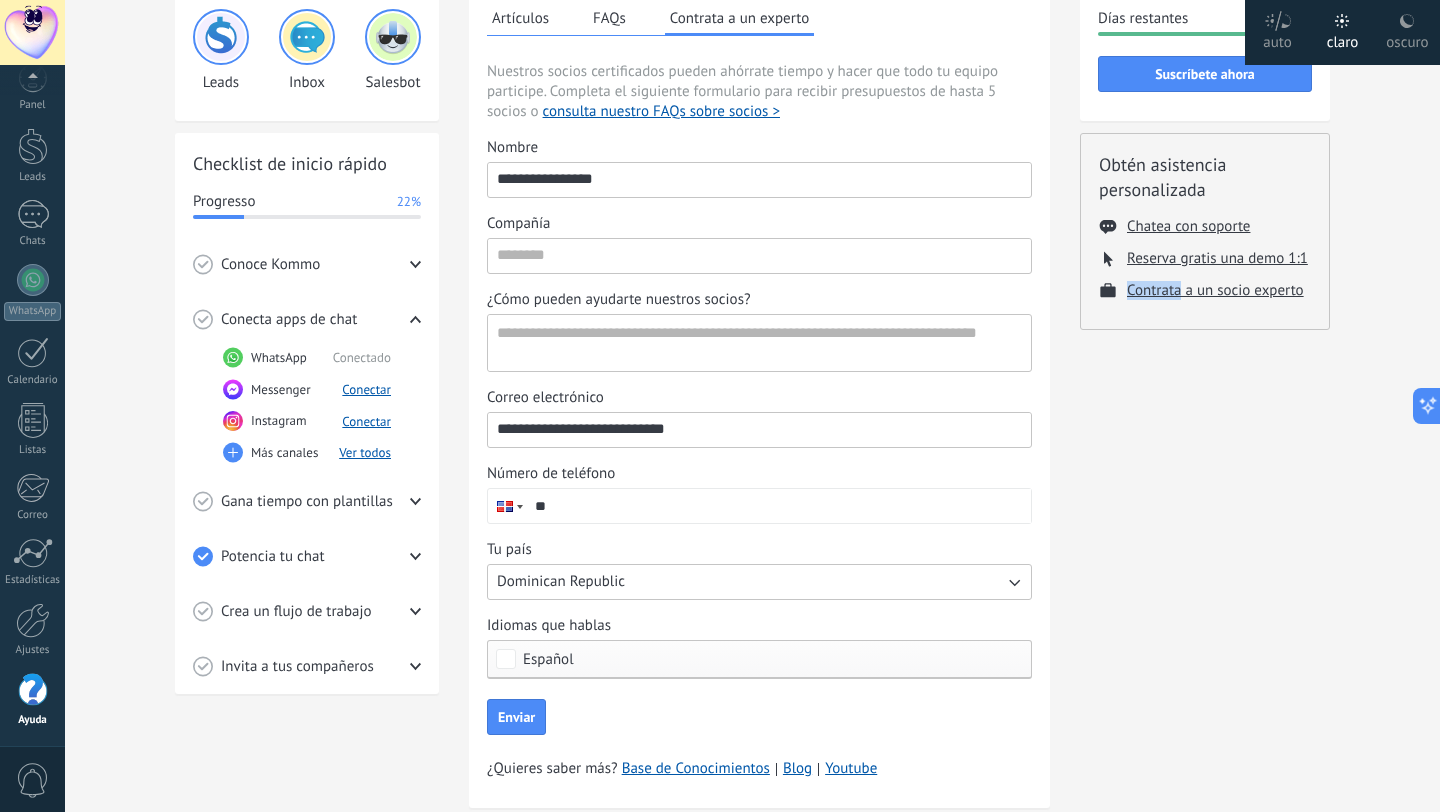 scroll, scrollTop: 51, scrollLeft: 0, axis: vertical 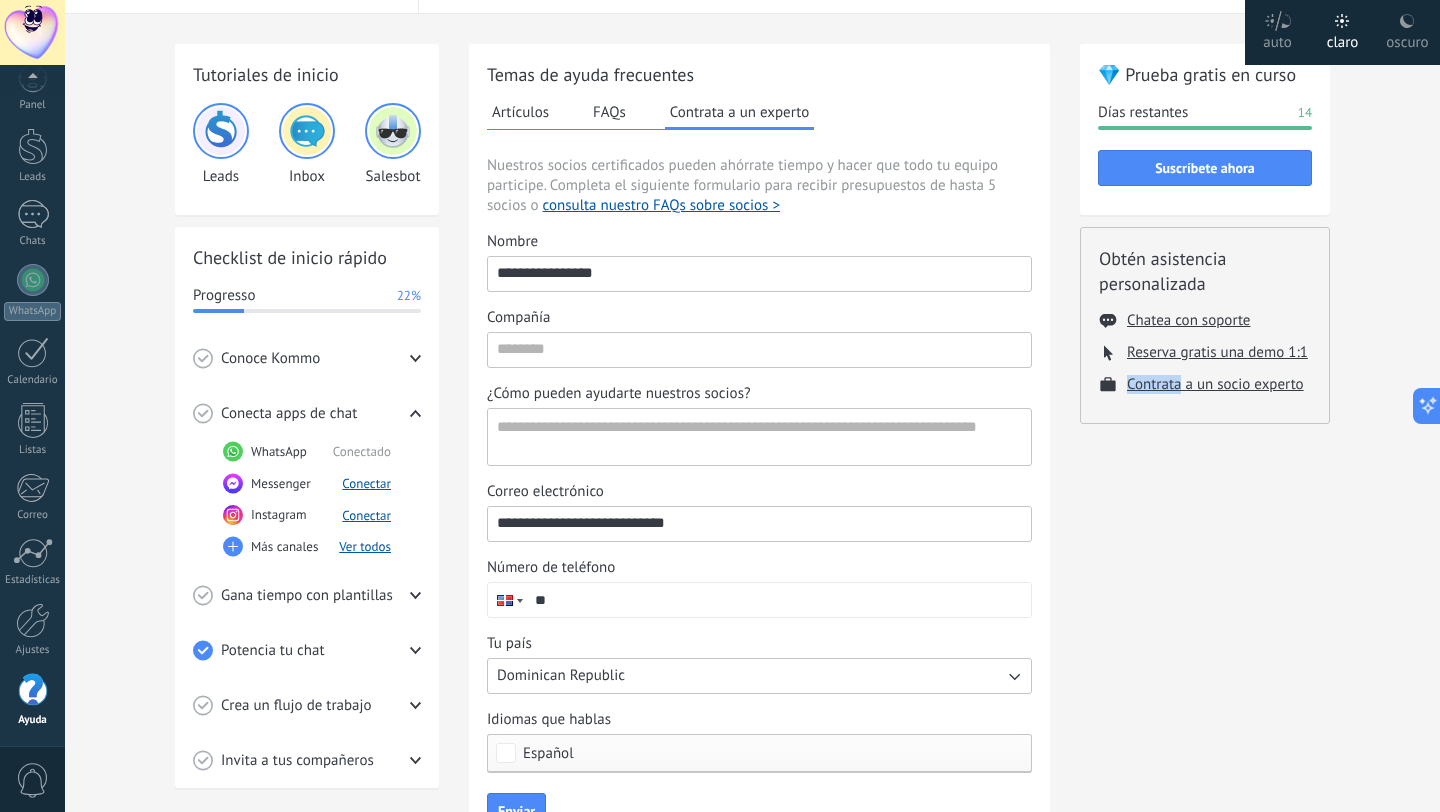 click at bounding box center (221, 131) 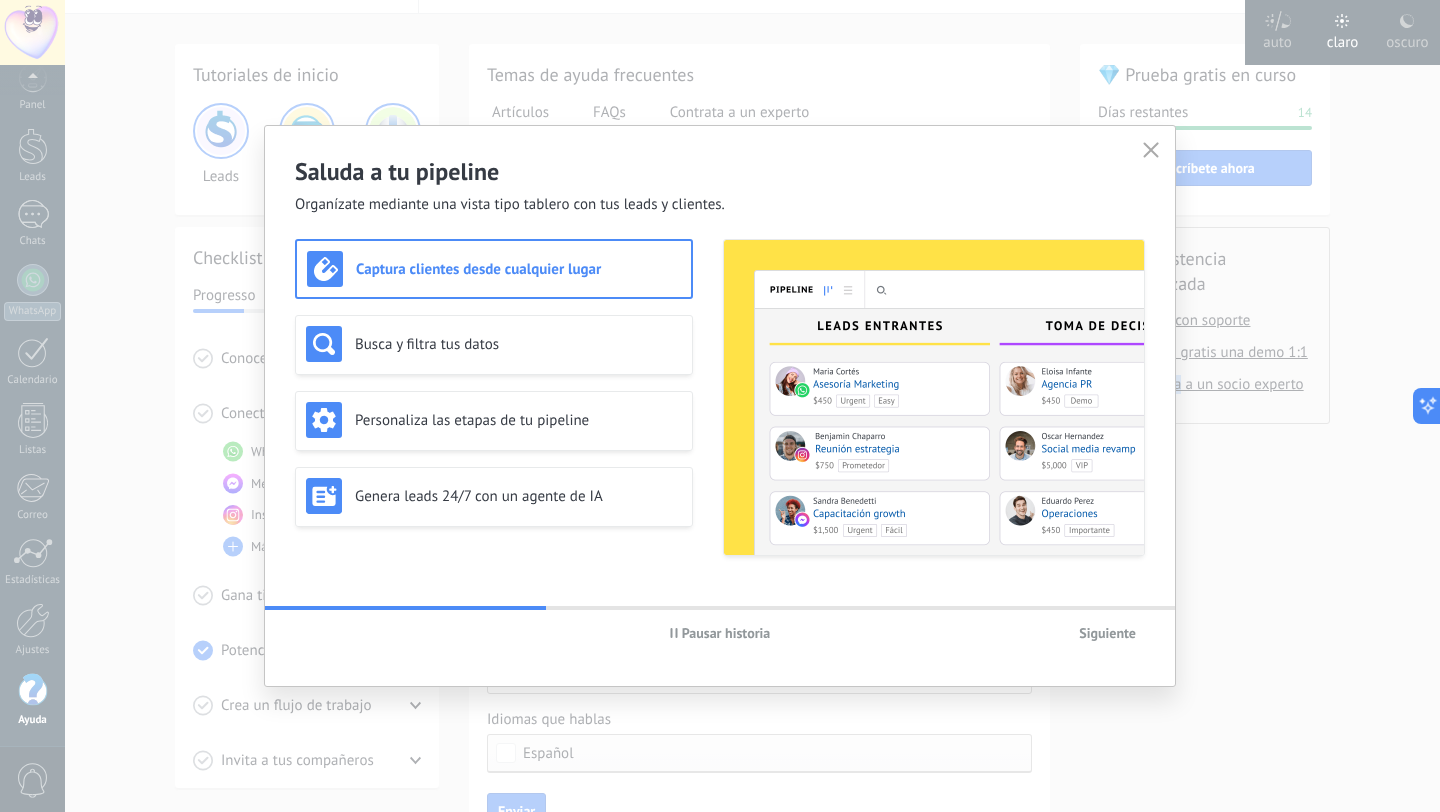click at bounding box center (1151, 149) 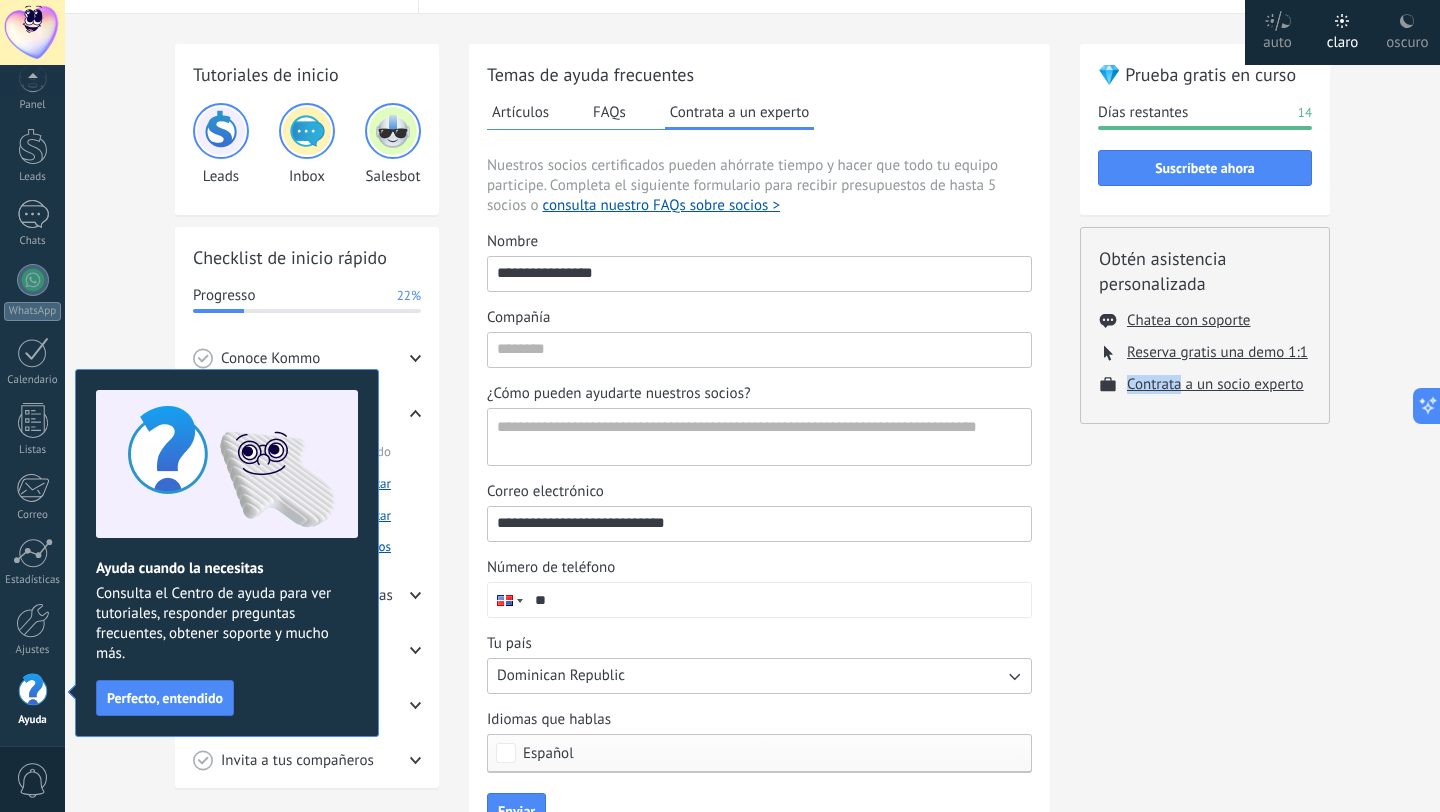 click at bounding box center [221, 131] 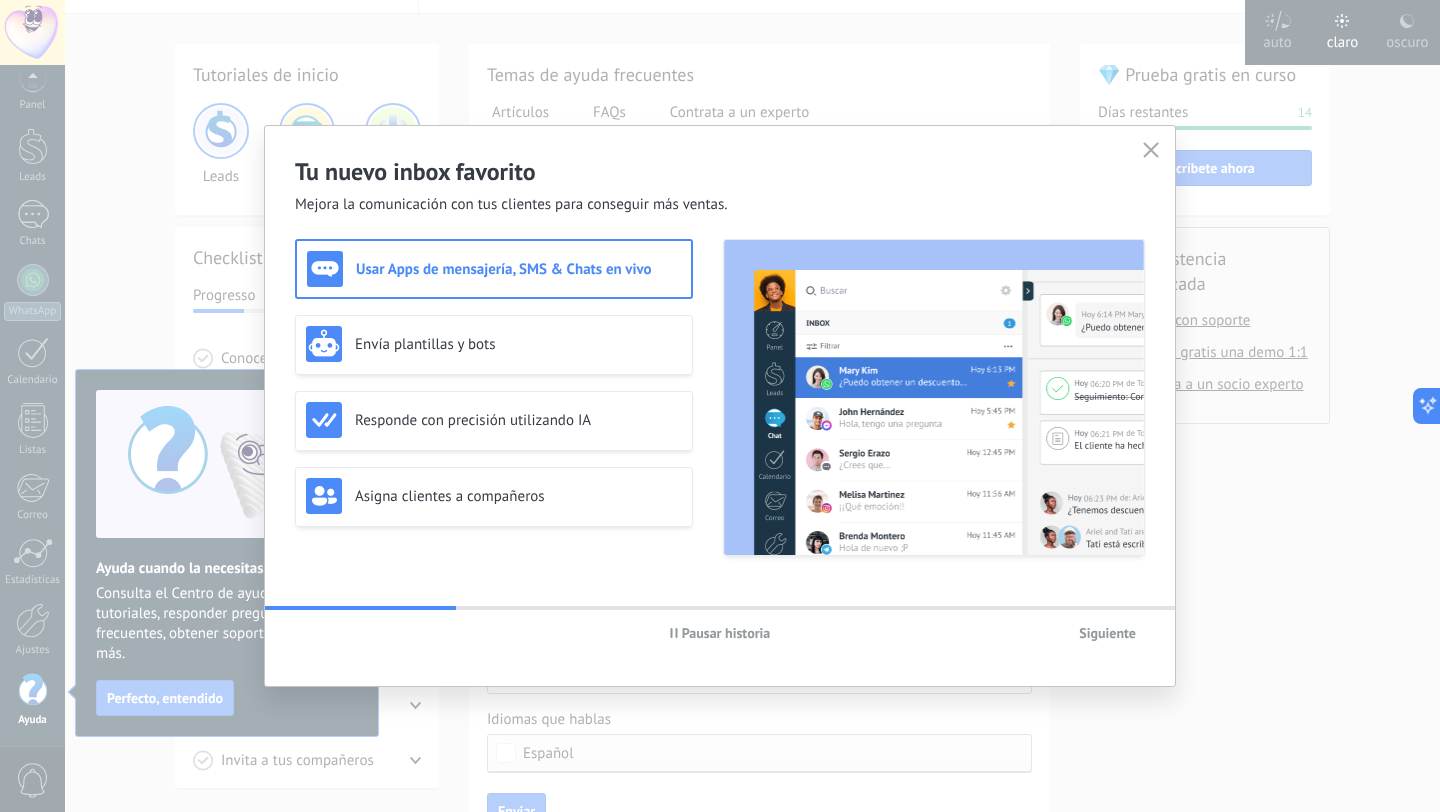 click at bounding box center (1151, 150) 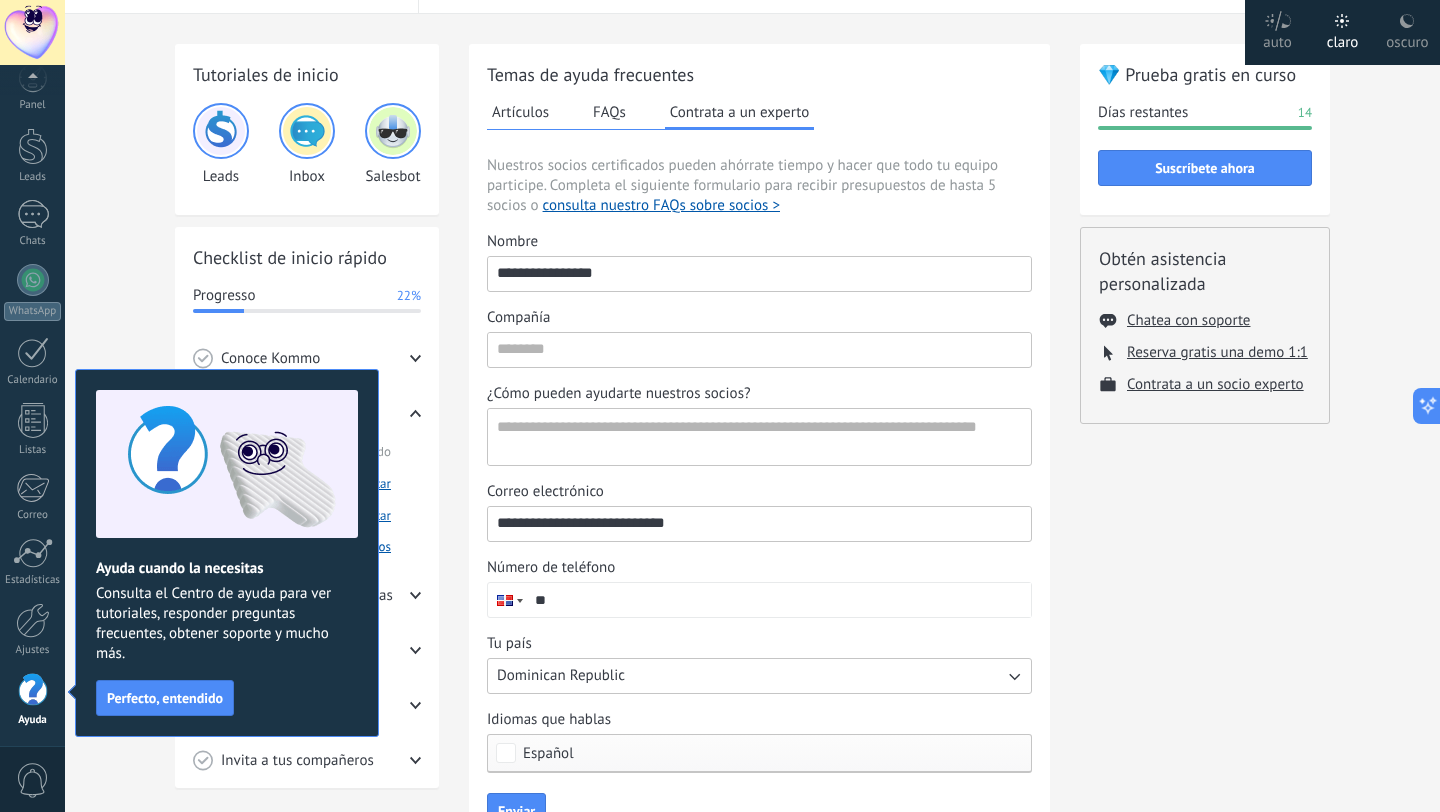 click at bounding box center [221, 131] 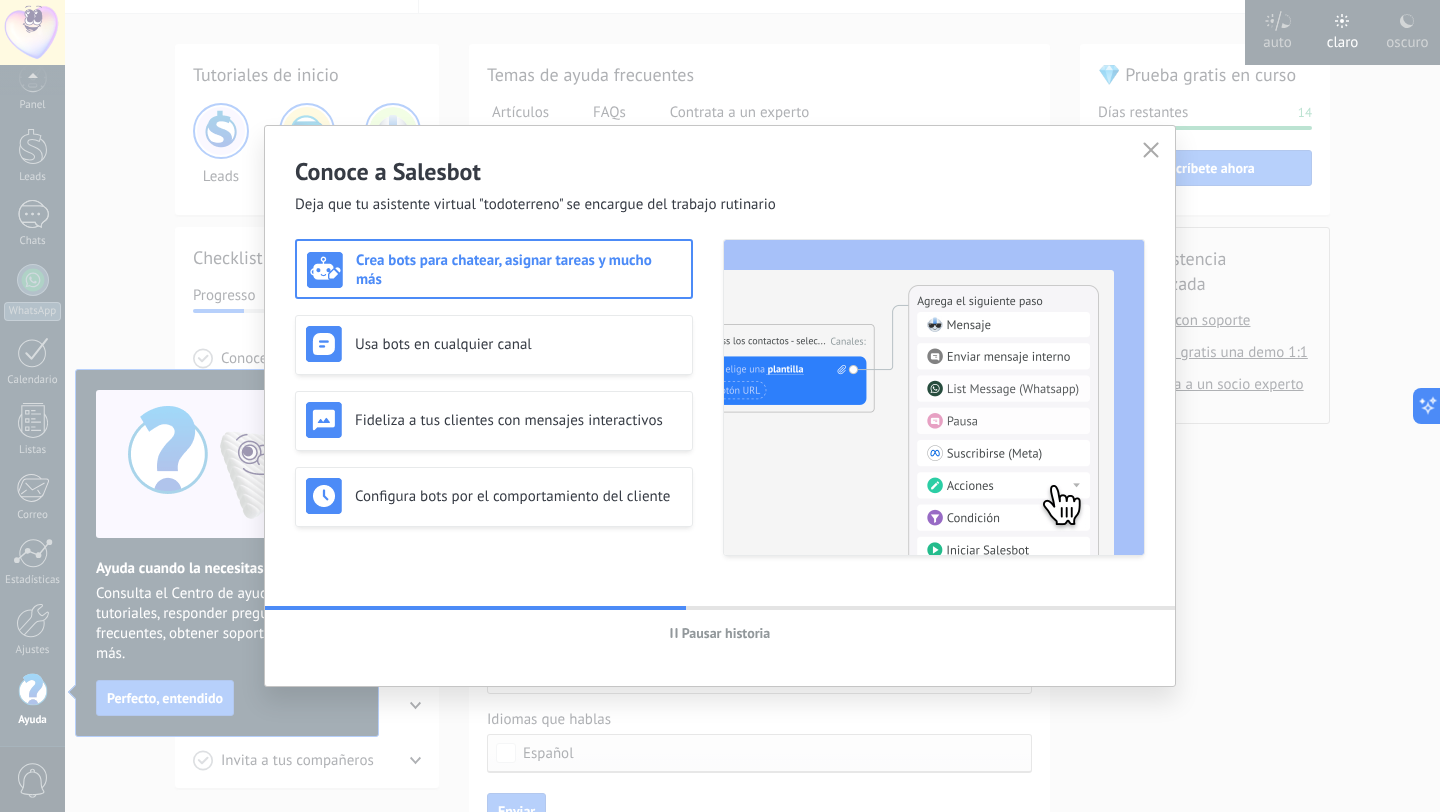 click at bounding box center [1151, 150] 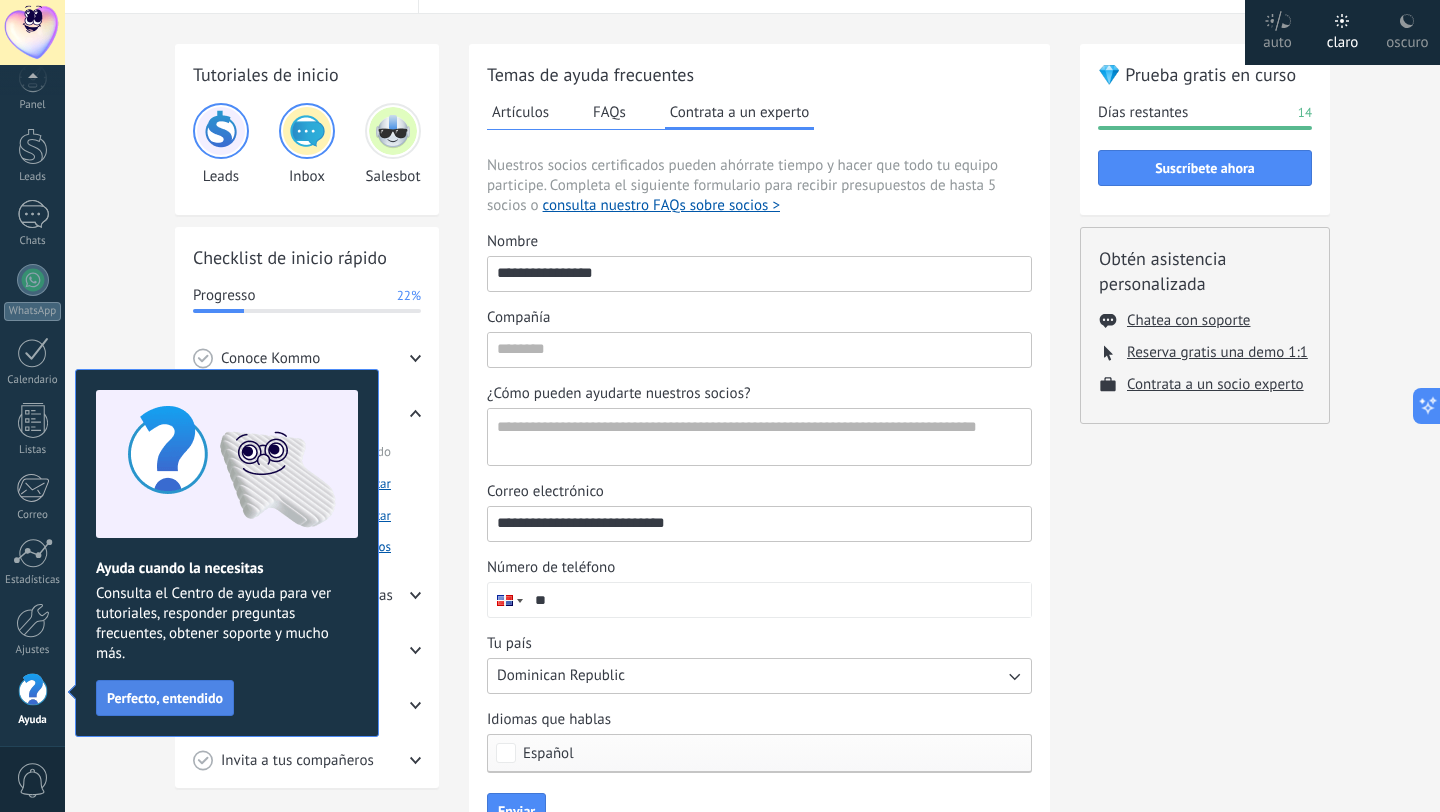 click on "Perfecto, entendido" at bounding box center (165, 698) 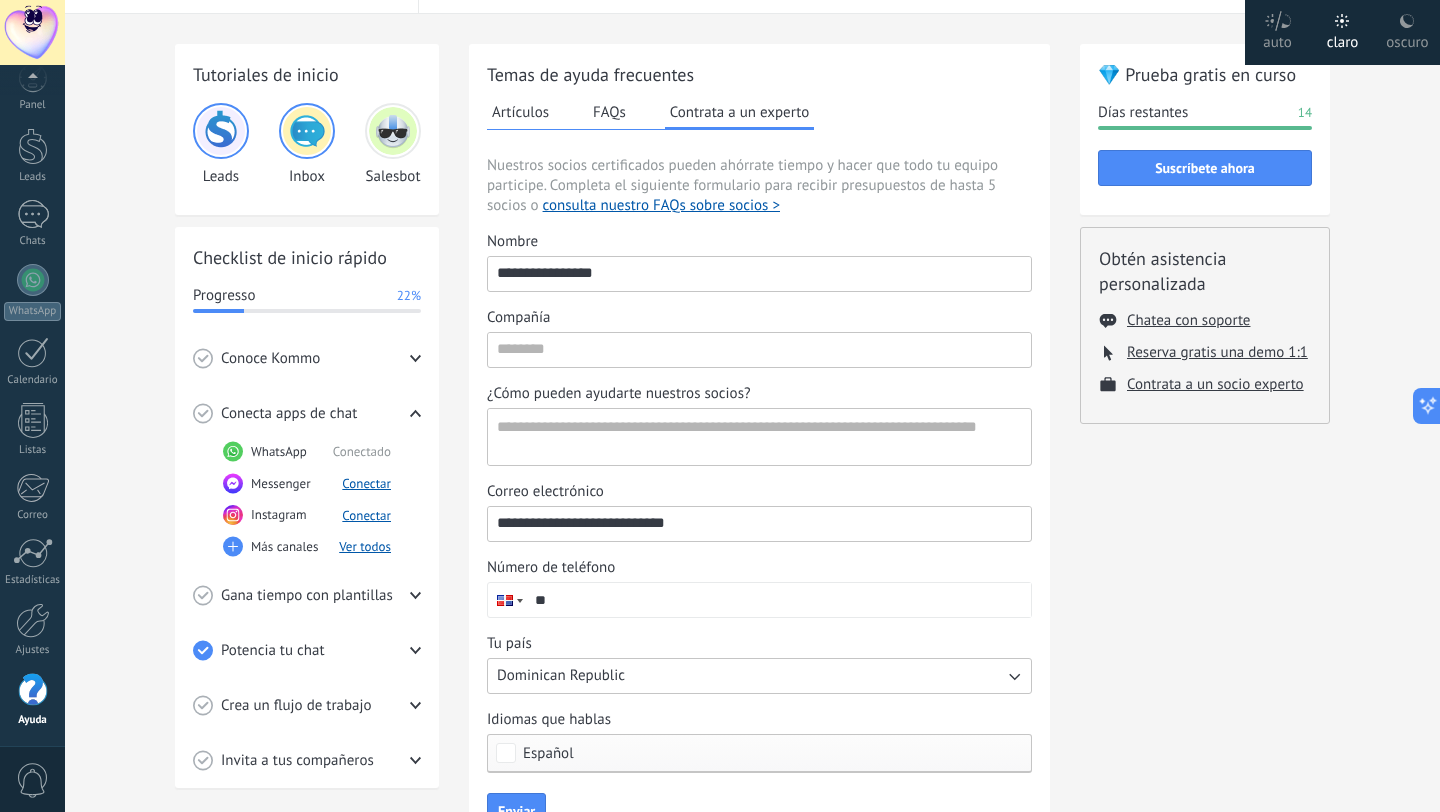 click at bounding box center (221, 131) 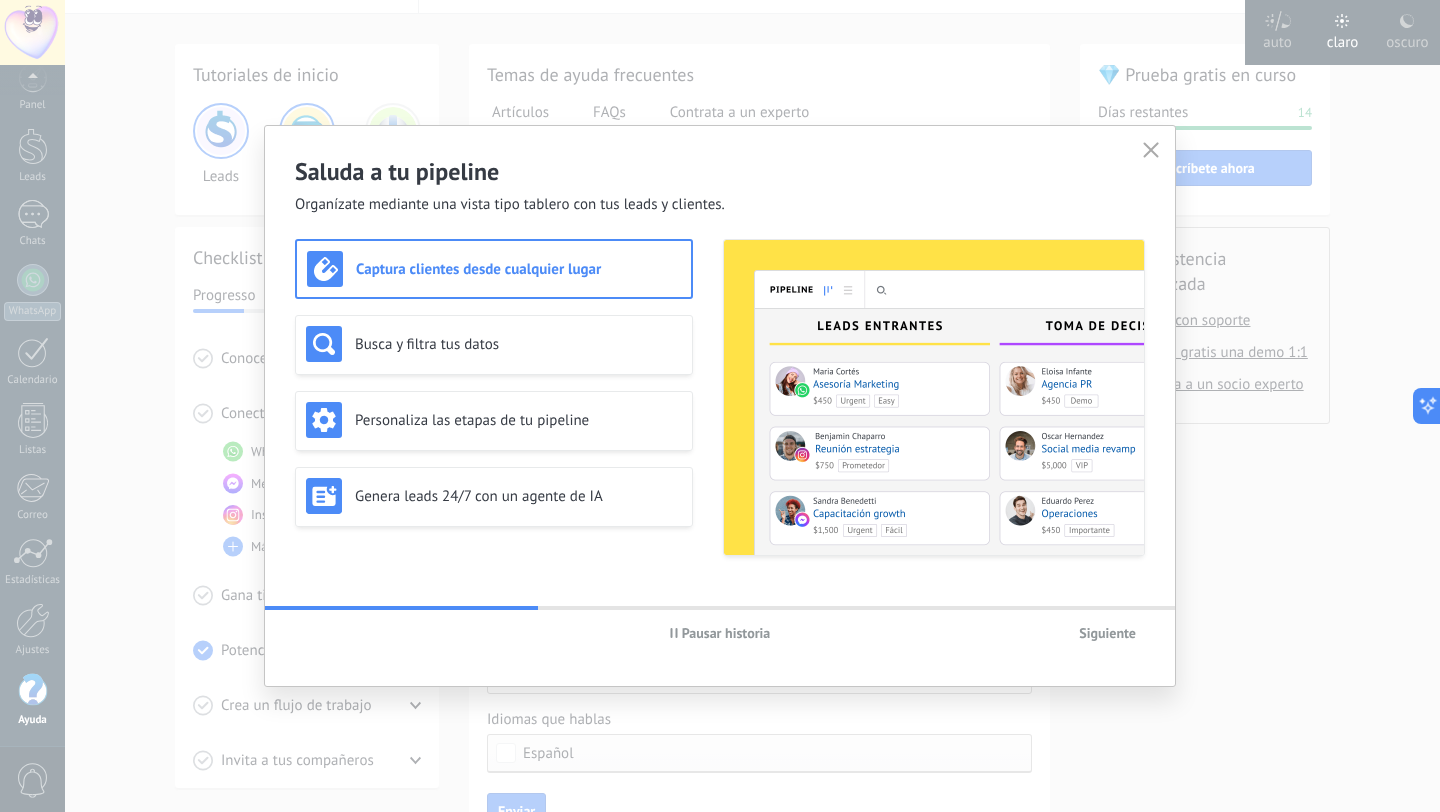 click at bounding box center [1151, 151] 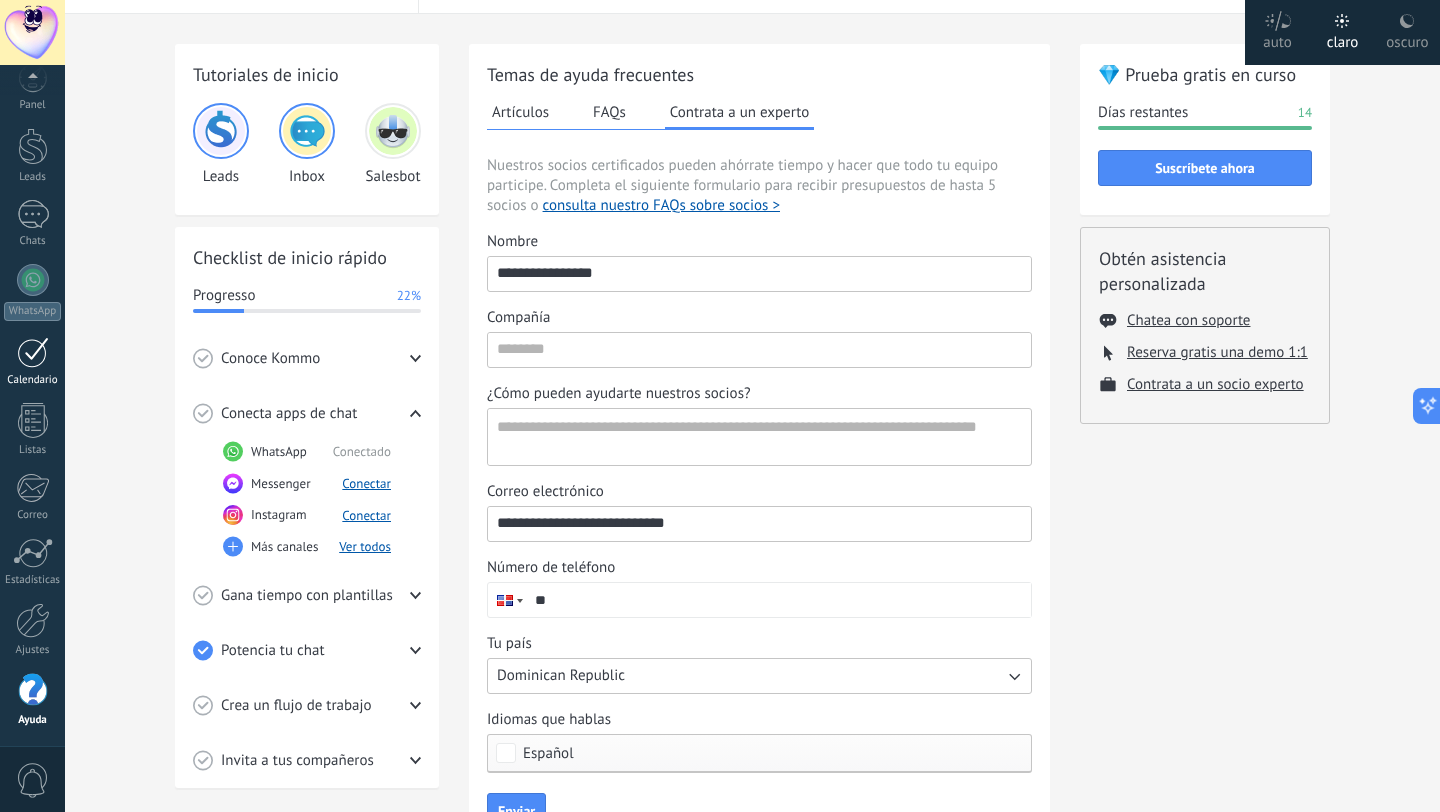 click at bounding box center (33, 352) 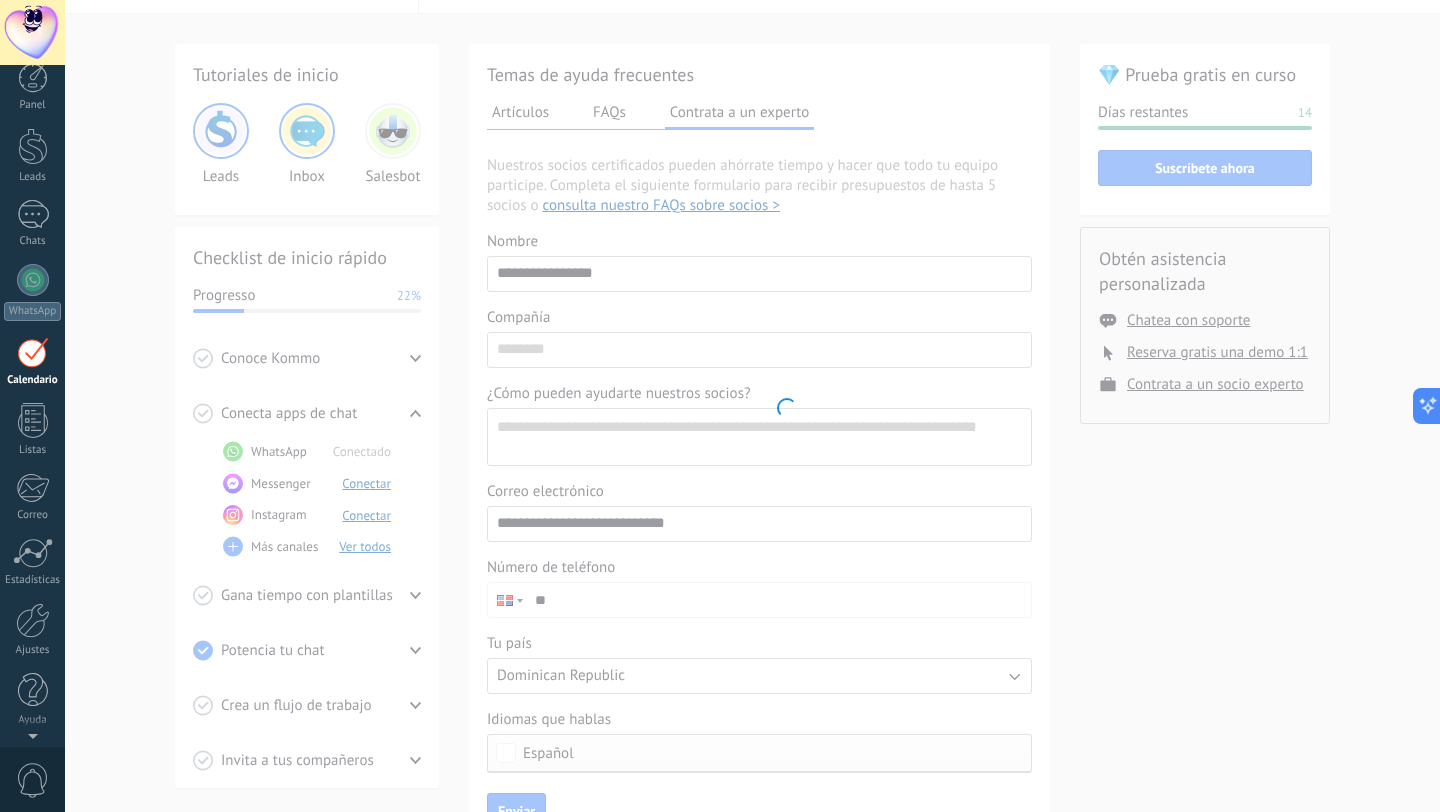 scroll, scrollTop: 0, scrollLeft: 0, axis: both 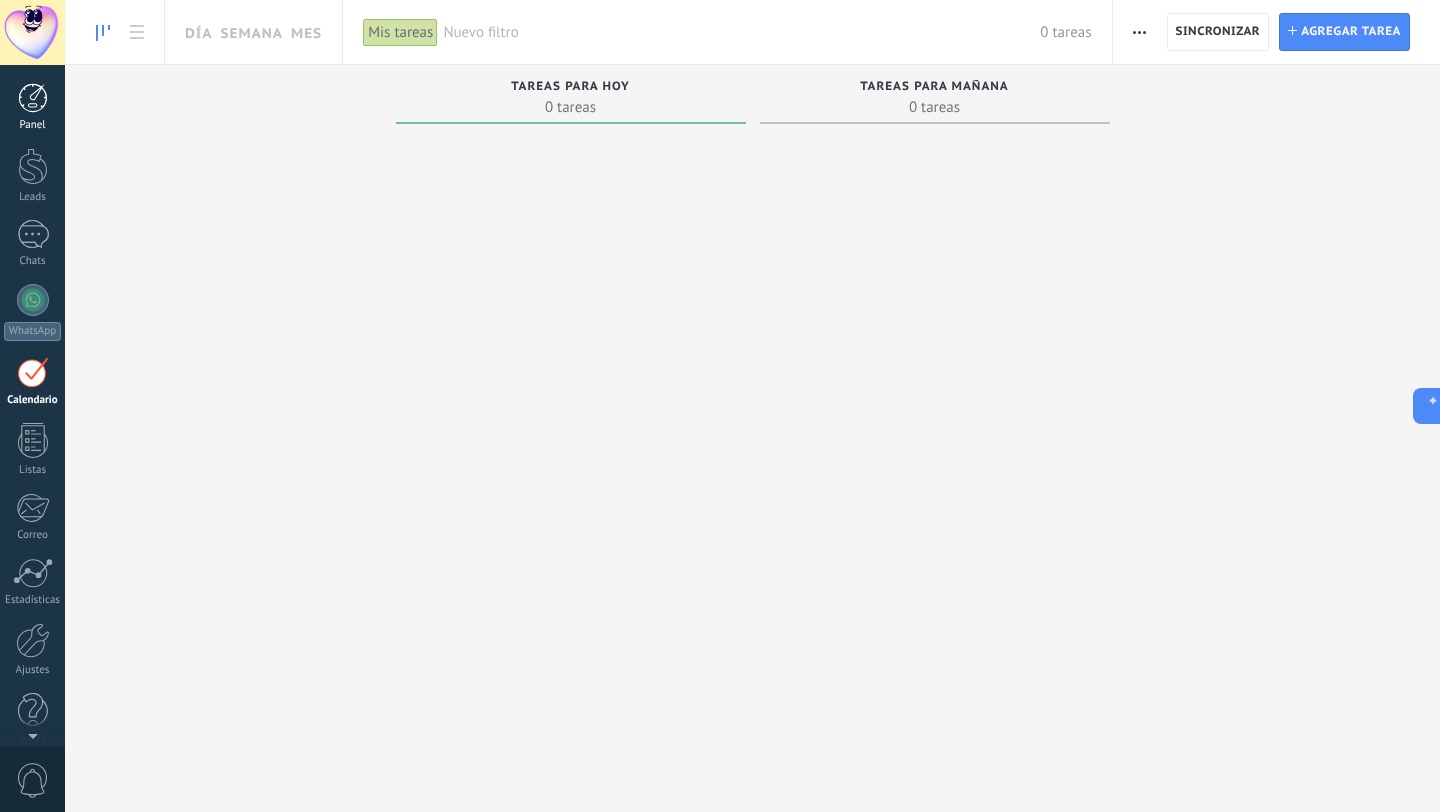 click on "Panel" at bounding box center (32, 107) 